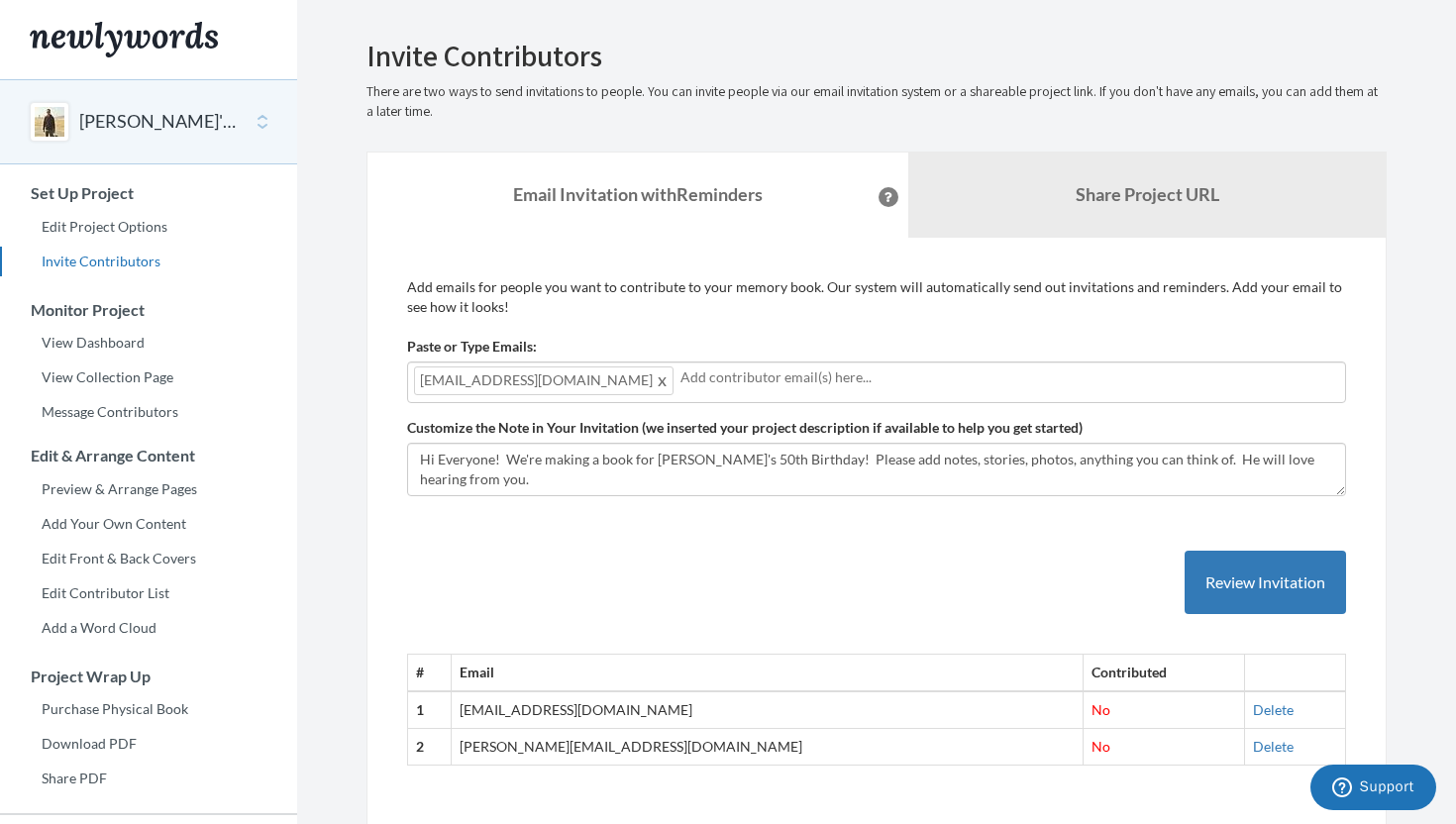 scroll, scrollTop: 0, scrollLeft: 0, axis: both 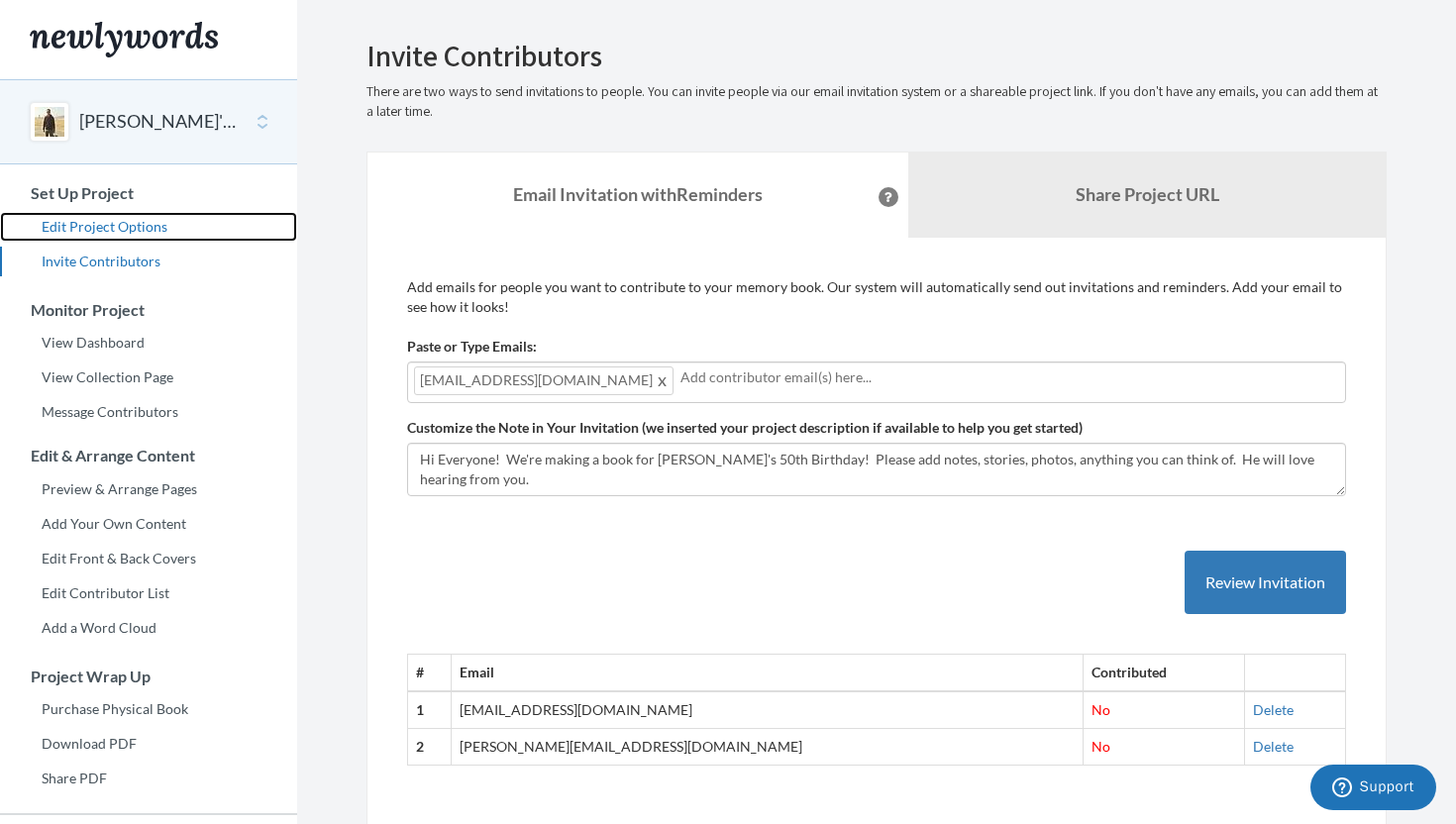 click on "Edit Project Options" at bounding box center [149, 227] 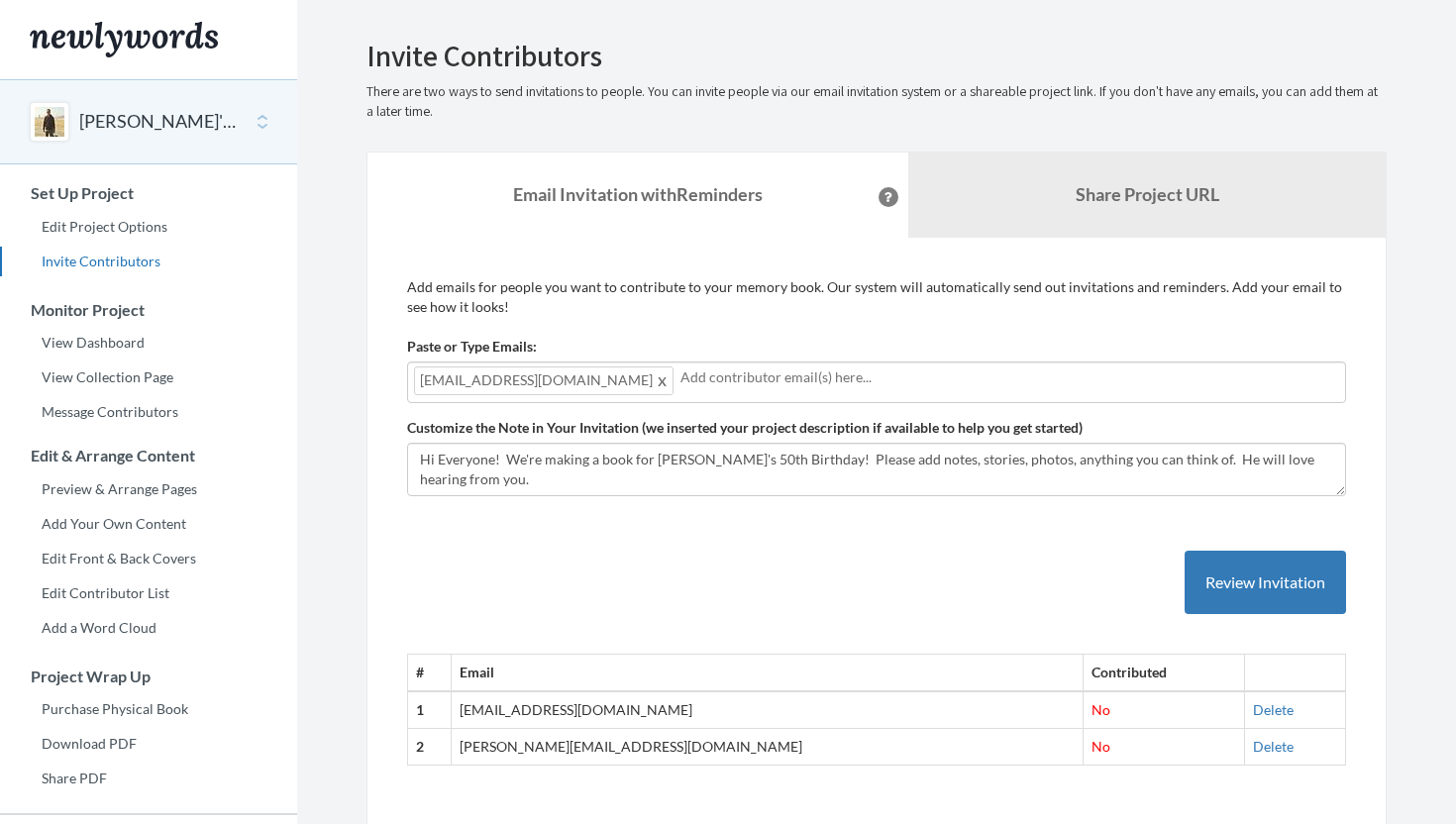 scroll, scrollTop: 0, scrollLeft: 0, axis: both 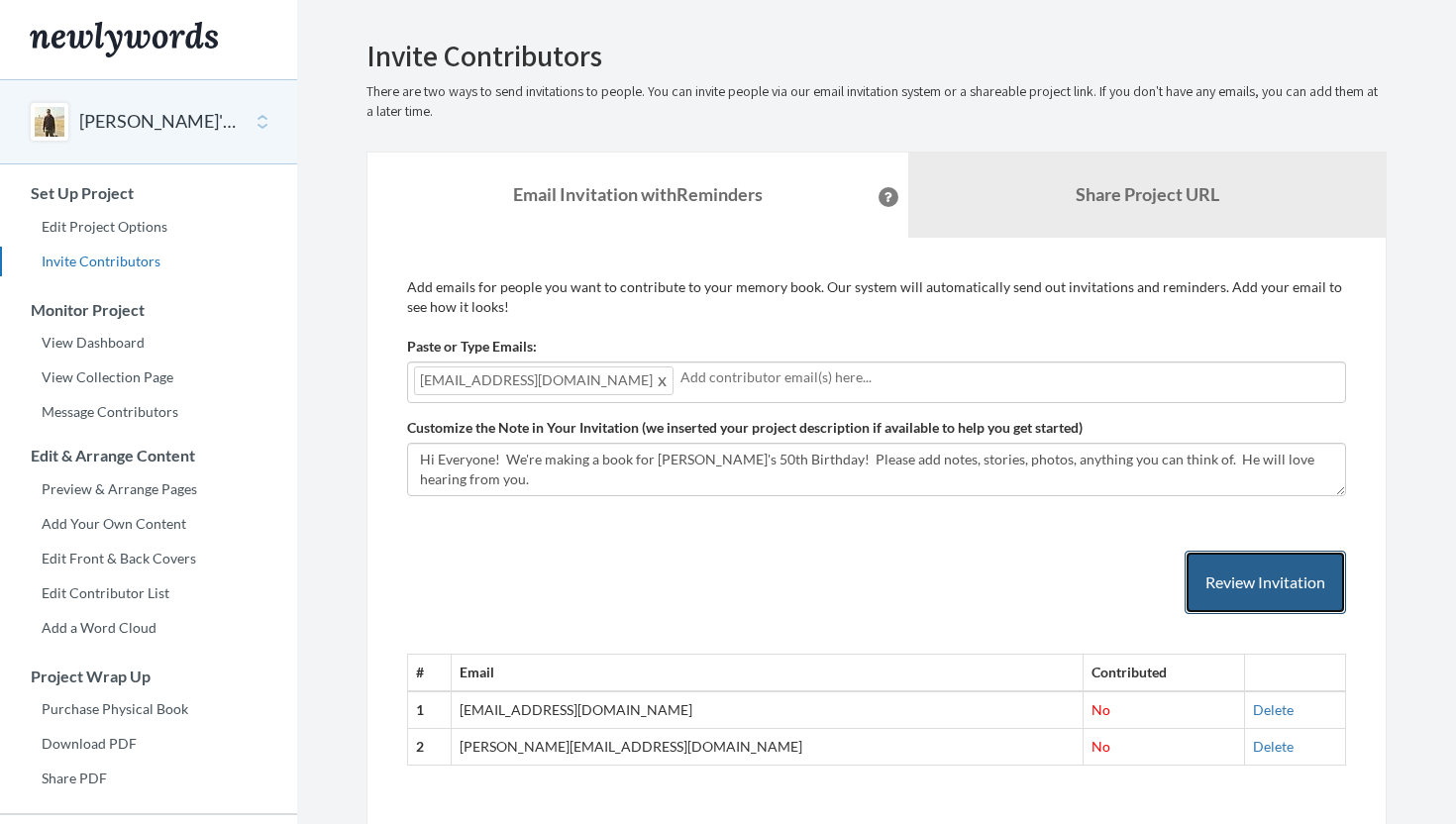 click on "Review Invitation" at bounding box center [1265, 582] 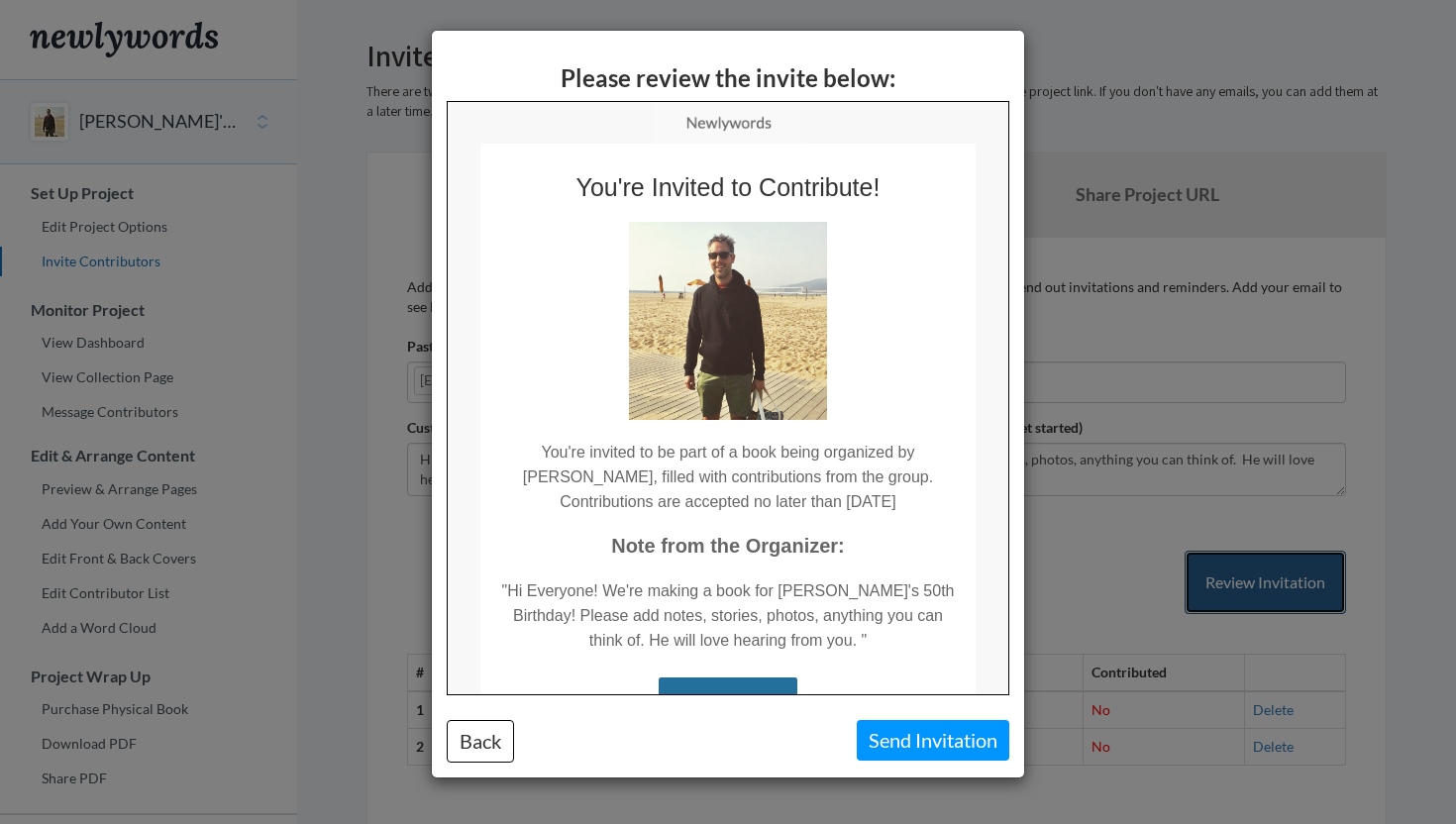 scroll, scrollTop: 0, scrollLeft: 0, axis: both 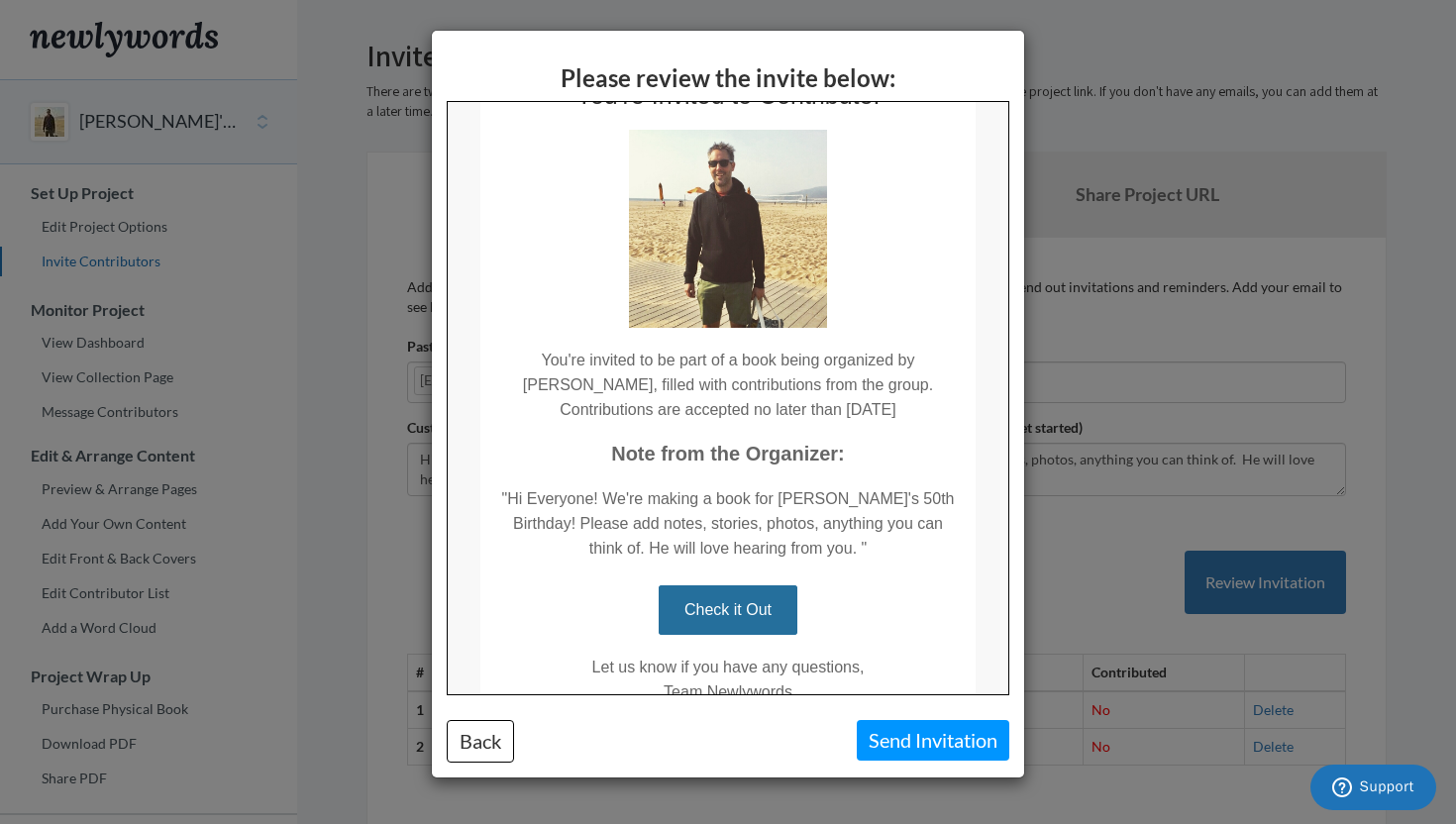 click on "Please review the invite below:
Back
Send Invitation" at bounding box center (728, 412) 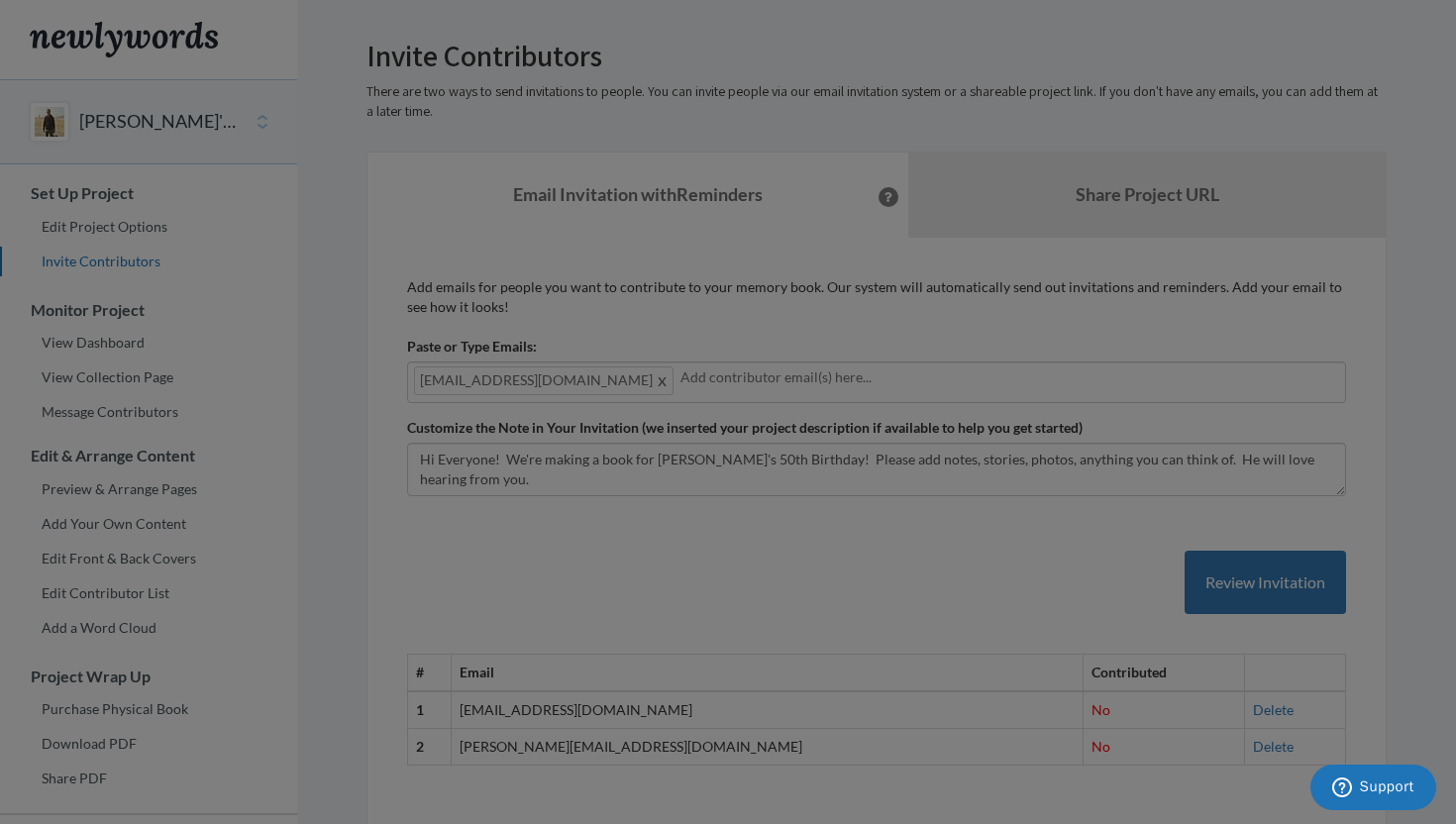 scroll, scrollTop: 0, scrollLeft: 0, axis: both 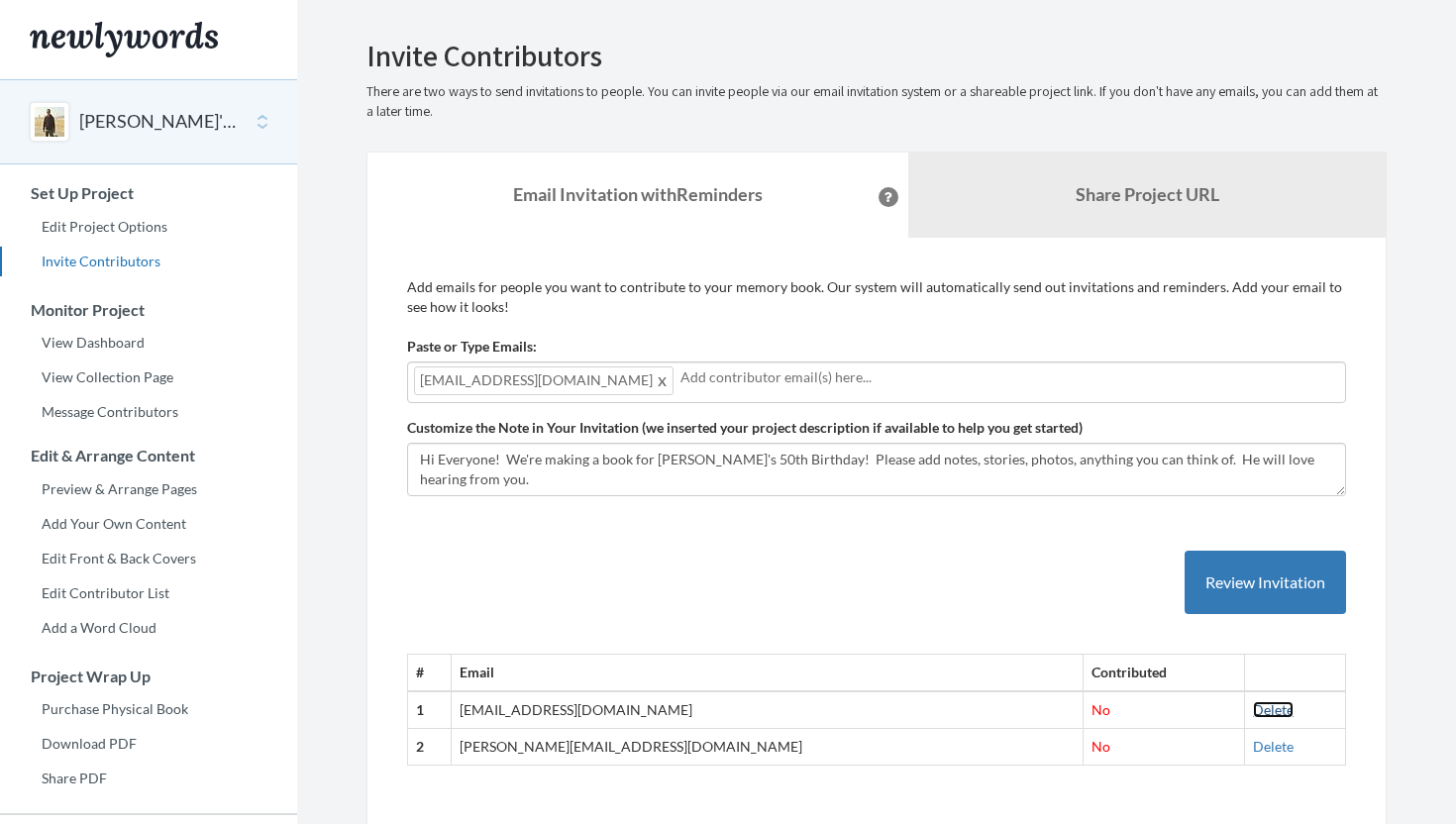 click on "Delete" at bounding box center (1273, 709) 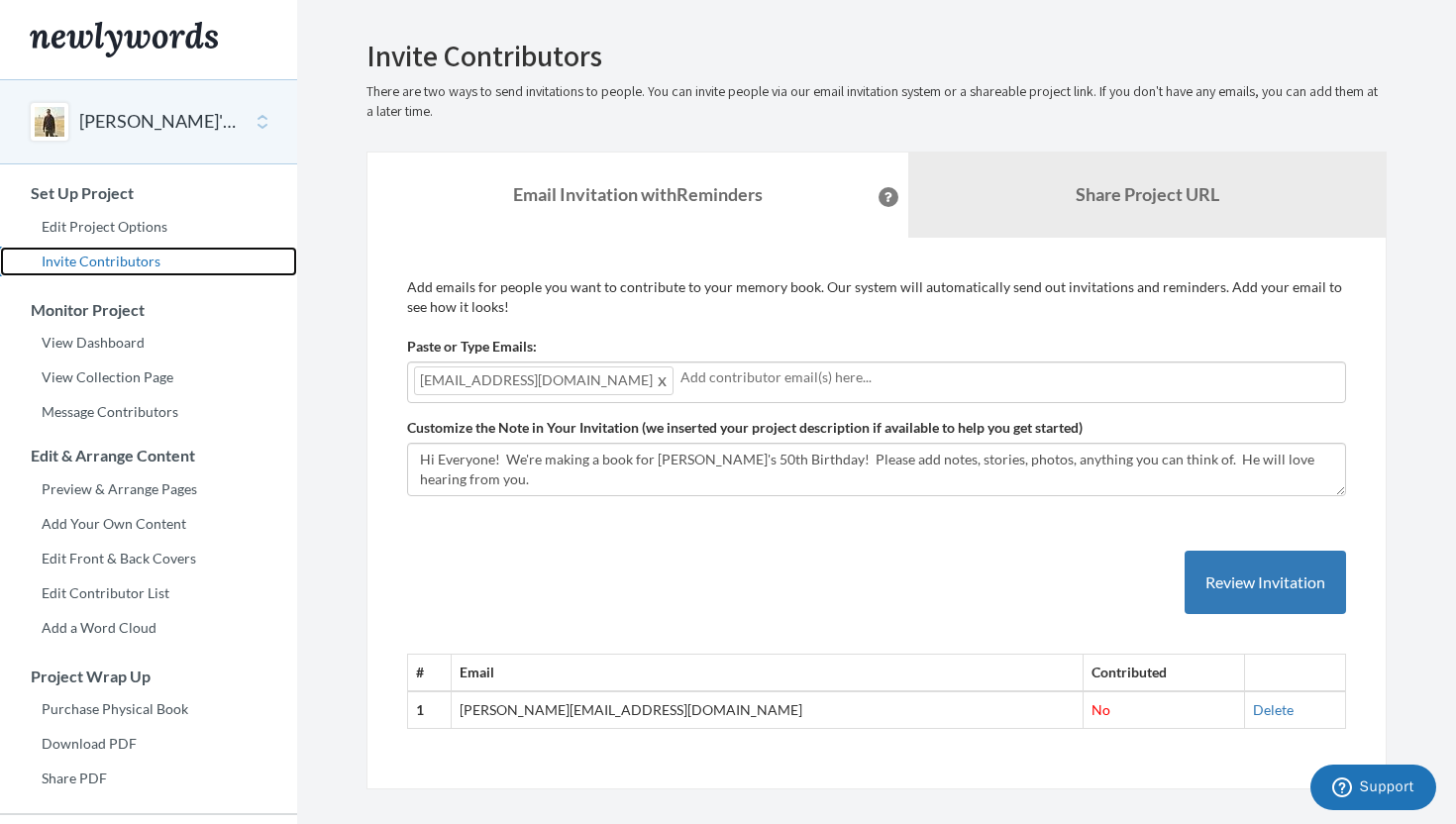 click on "Invite Contributors" at bounding box center (149, 261) 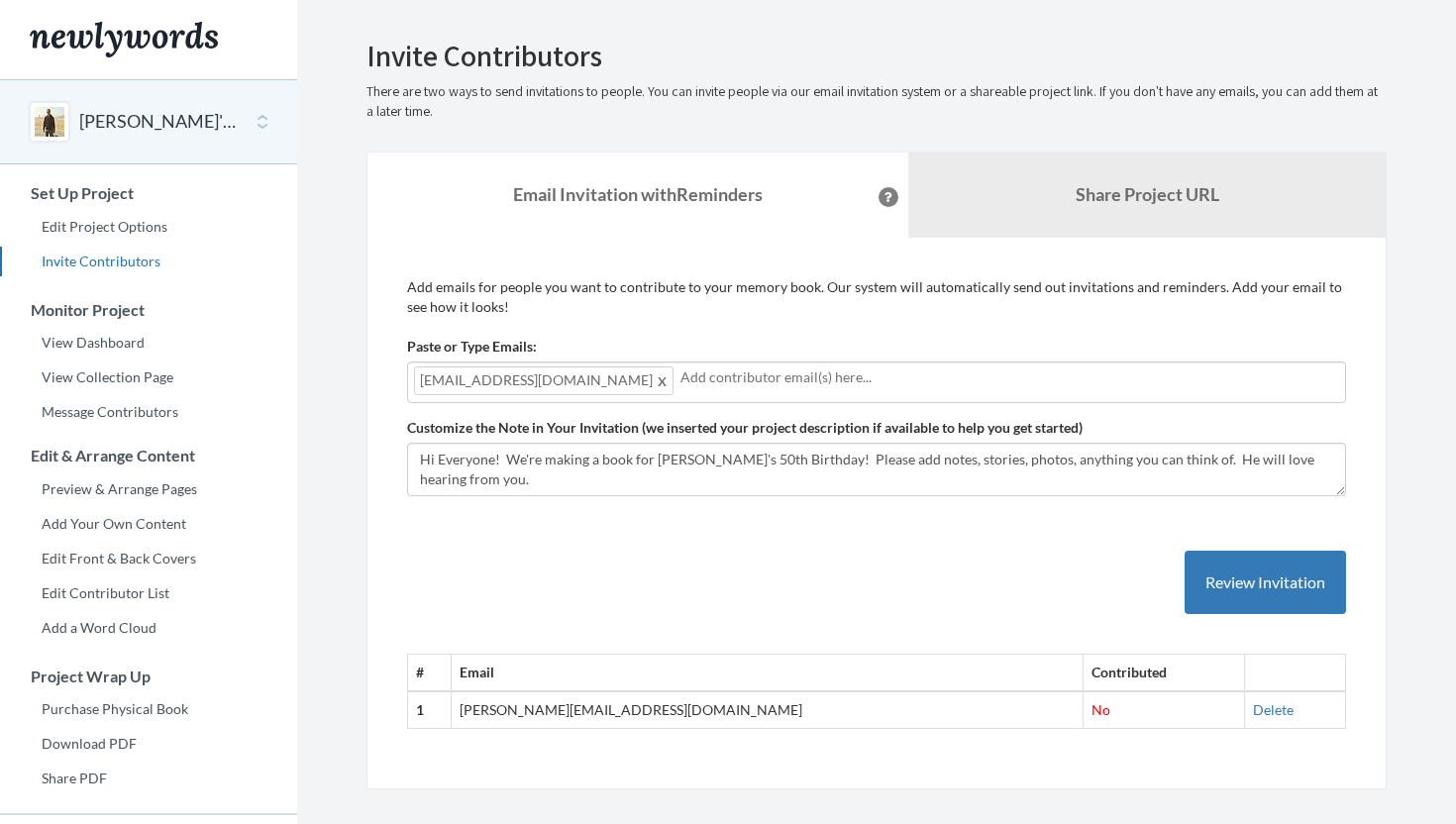 scroll, scrollTop: 0, scrollLeft: 0, axis: both 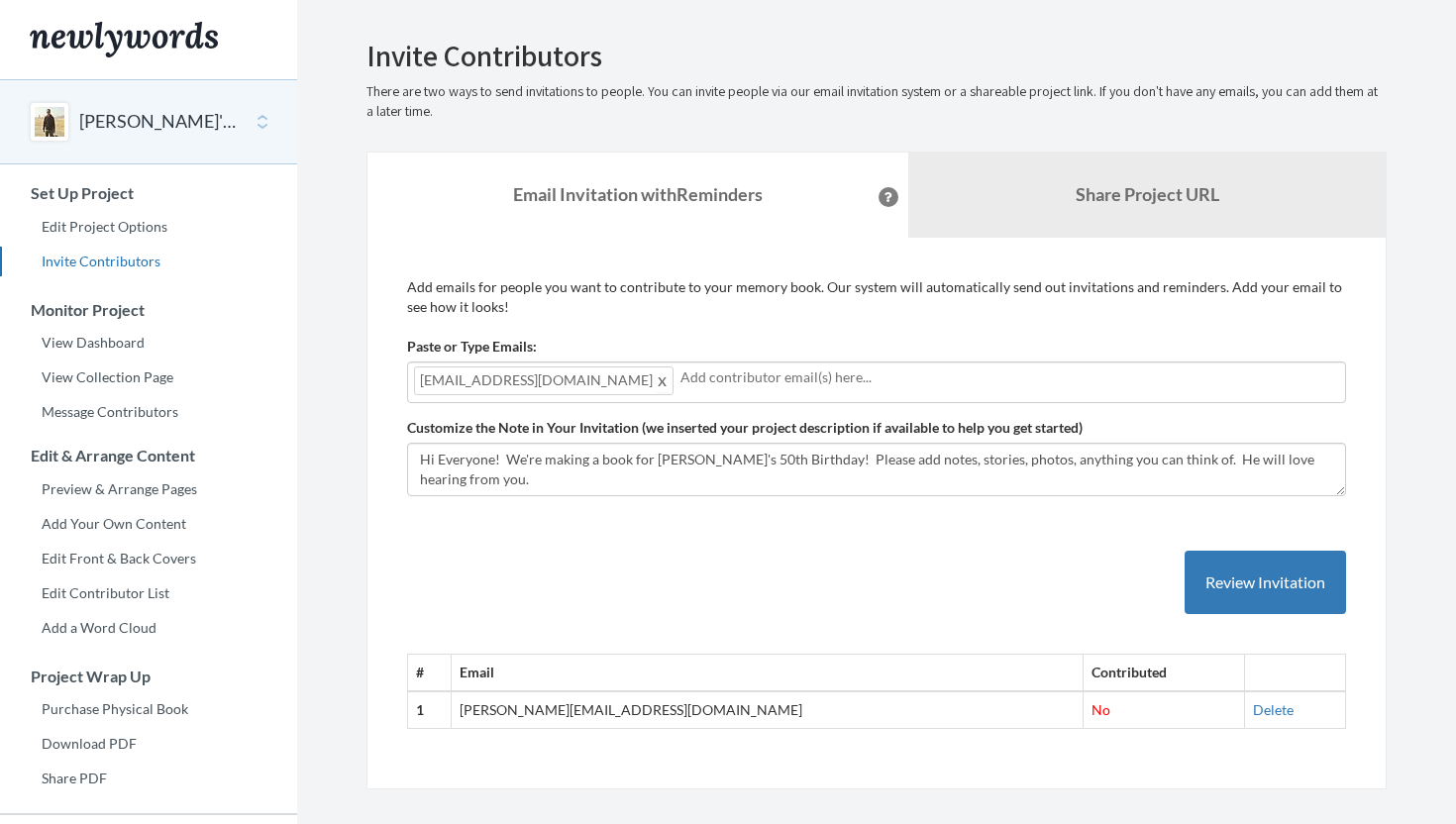 click at bounding box center (663, 380) 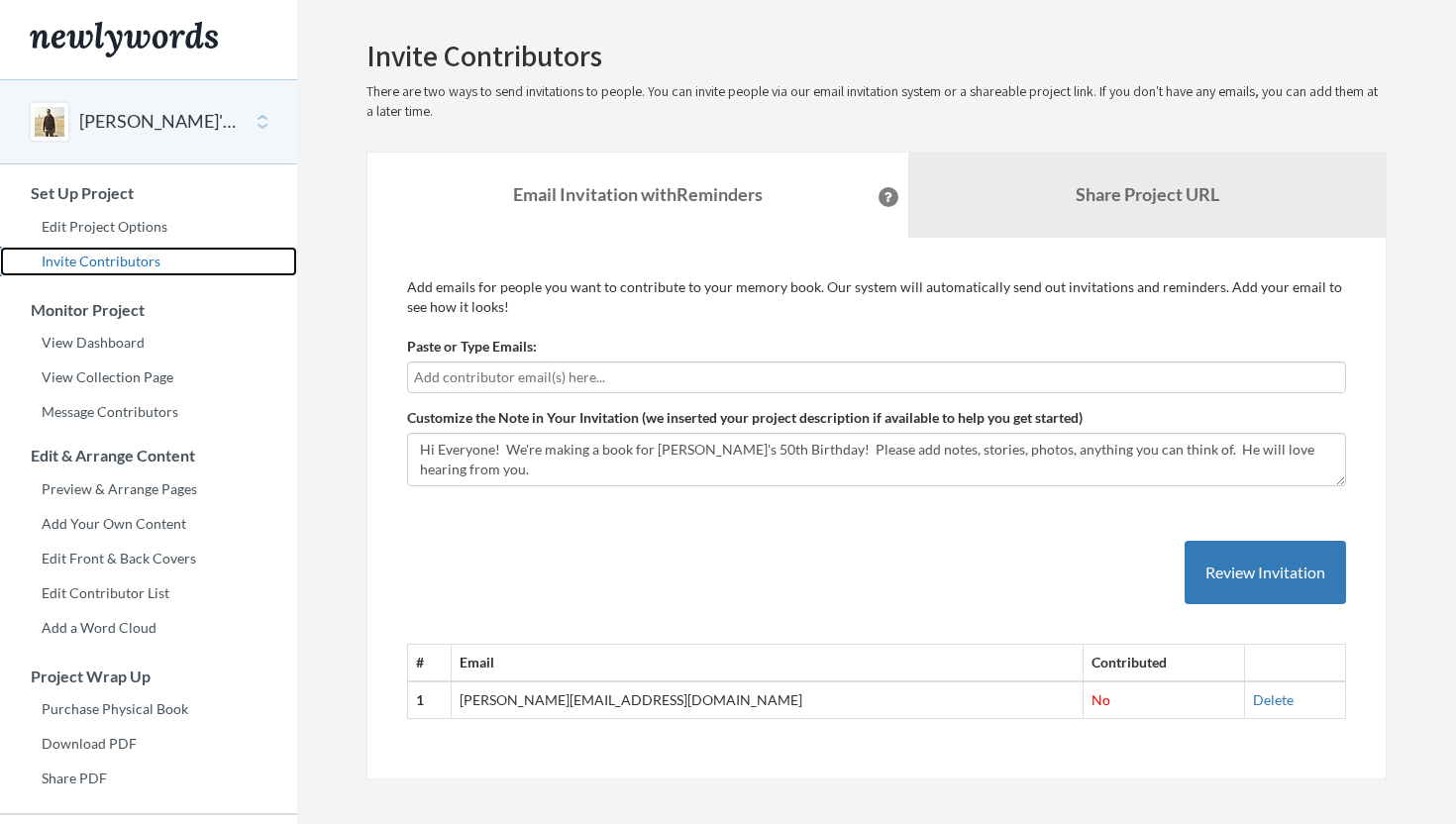 click on "Invite Contributors" at bounding box center (149, 261) 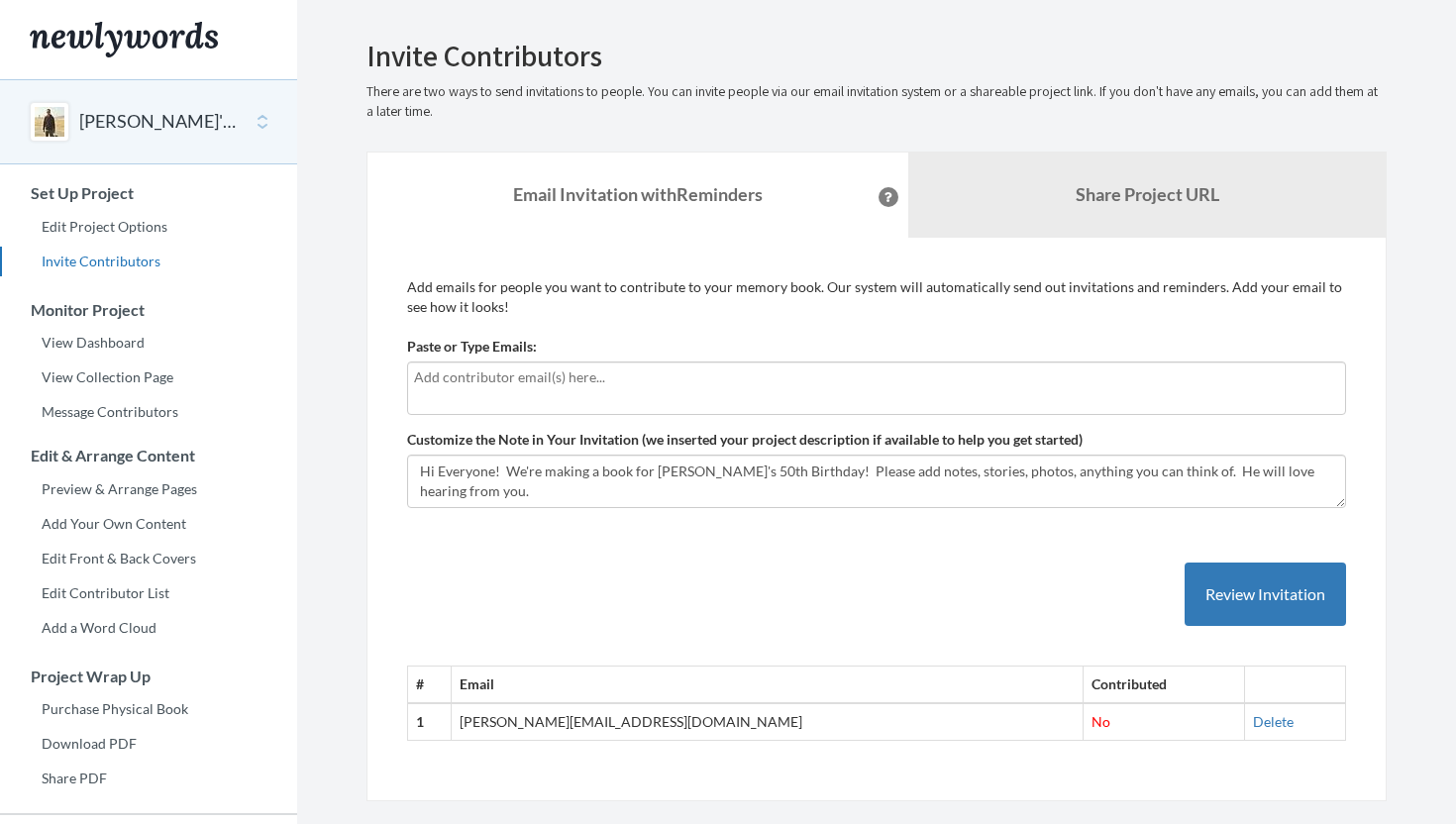 scroll, scrollTop: 0, scrollLeft: 0, axis: both 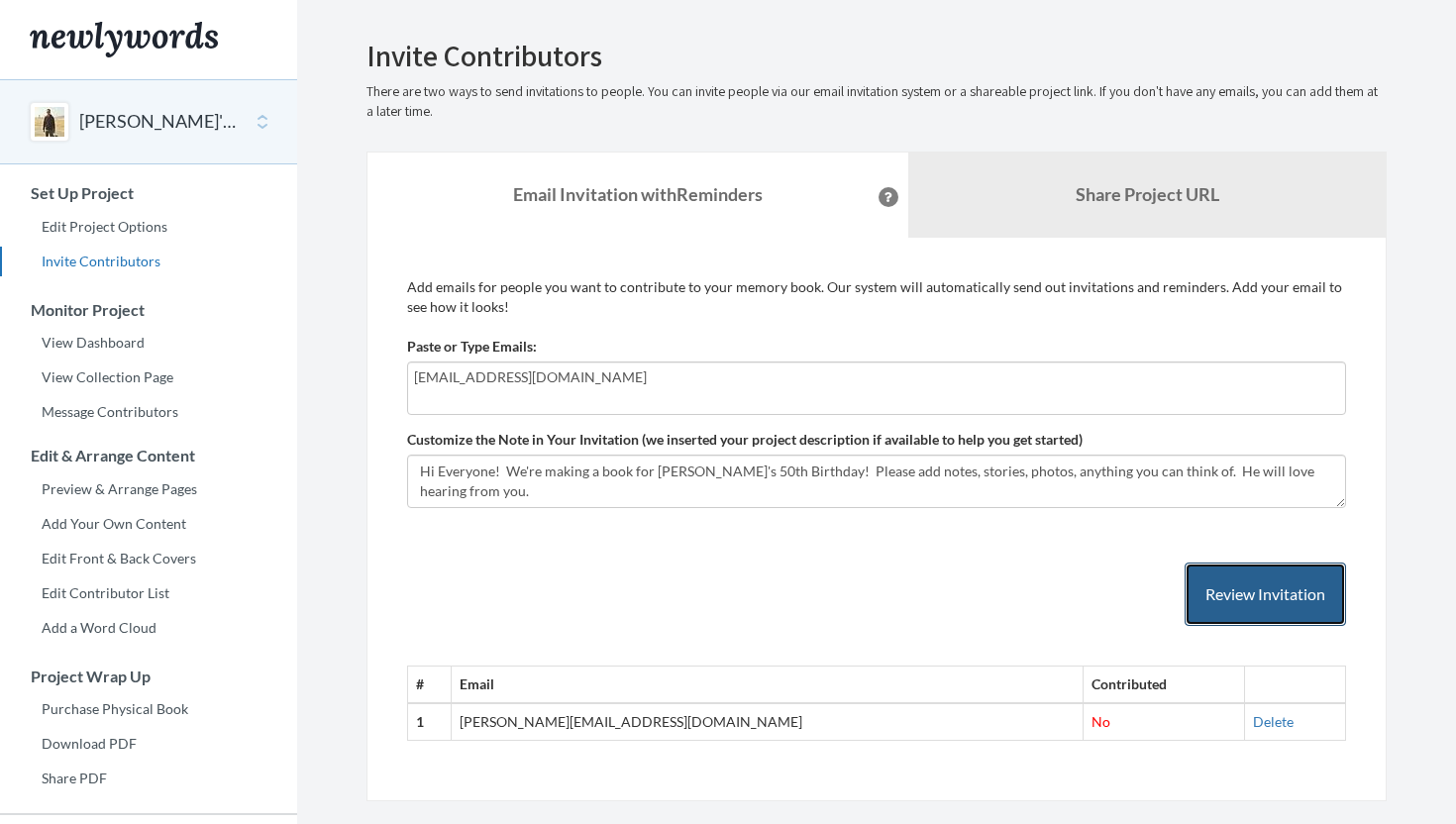 click on "Review Invitation" at bounding box center (1265, 594) 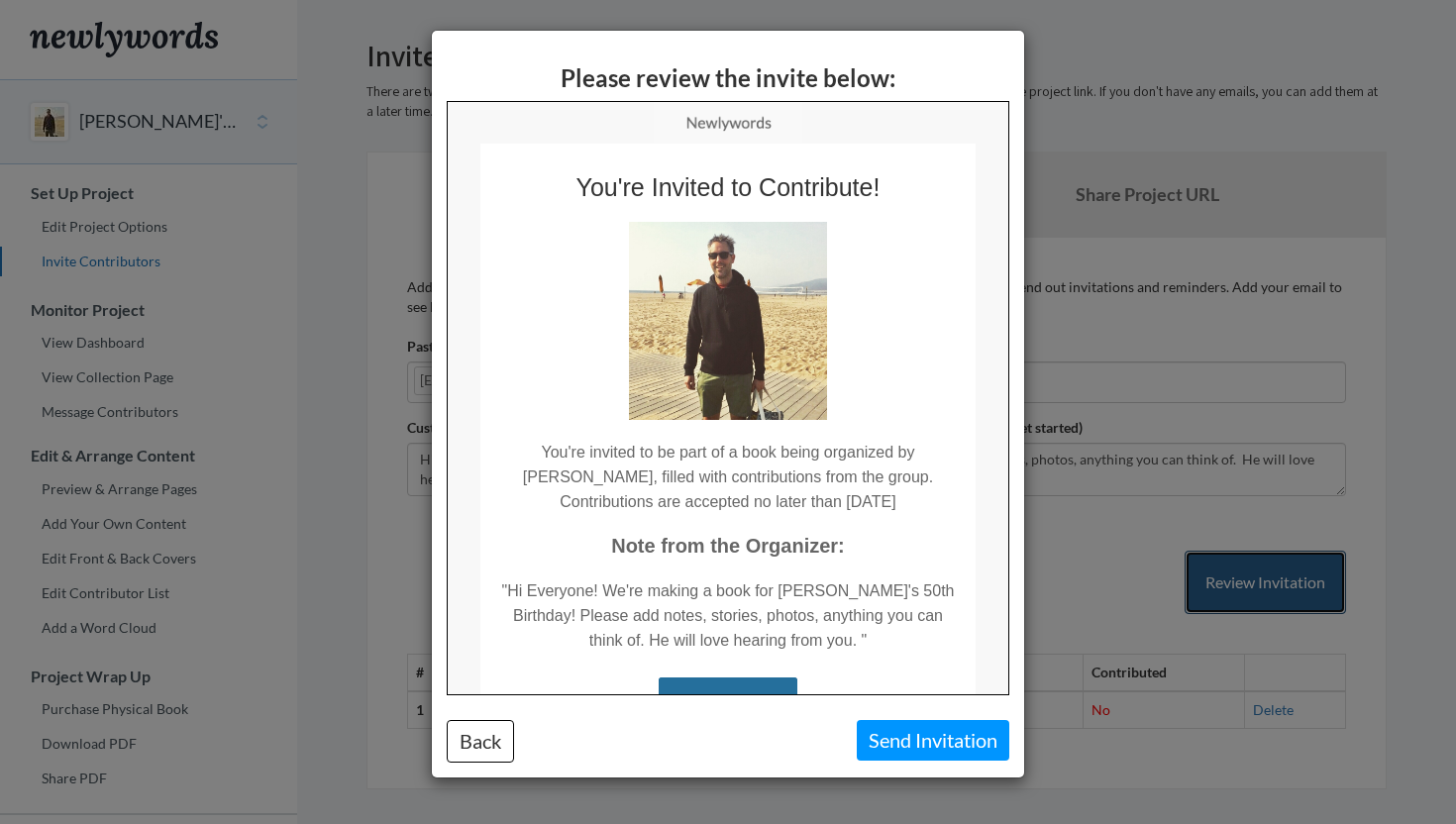 scroll, scrollTop: 0, scrollLeft: 0, axis: both 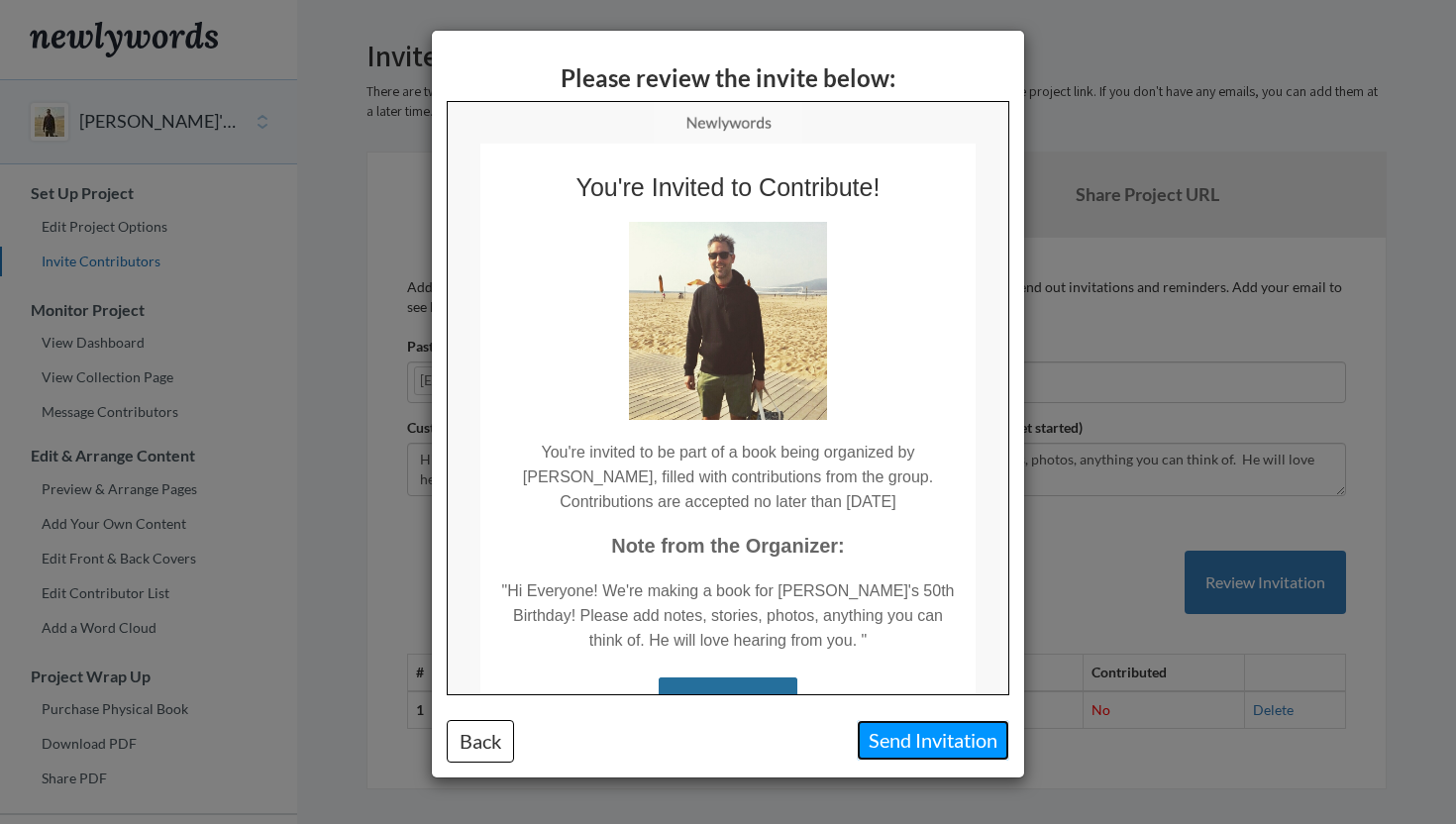 click on "Send Invitation" at bounding box center (933, 740) 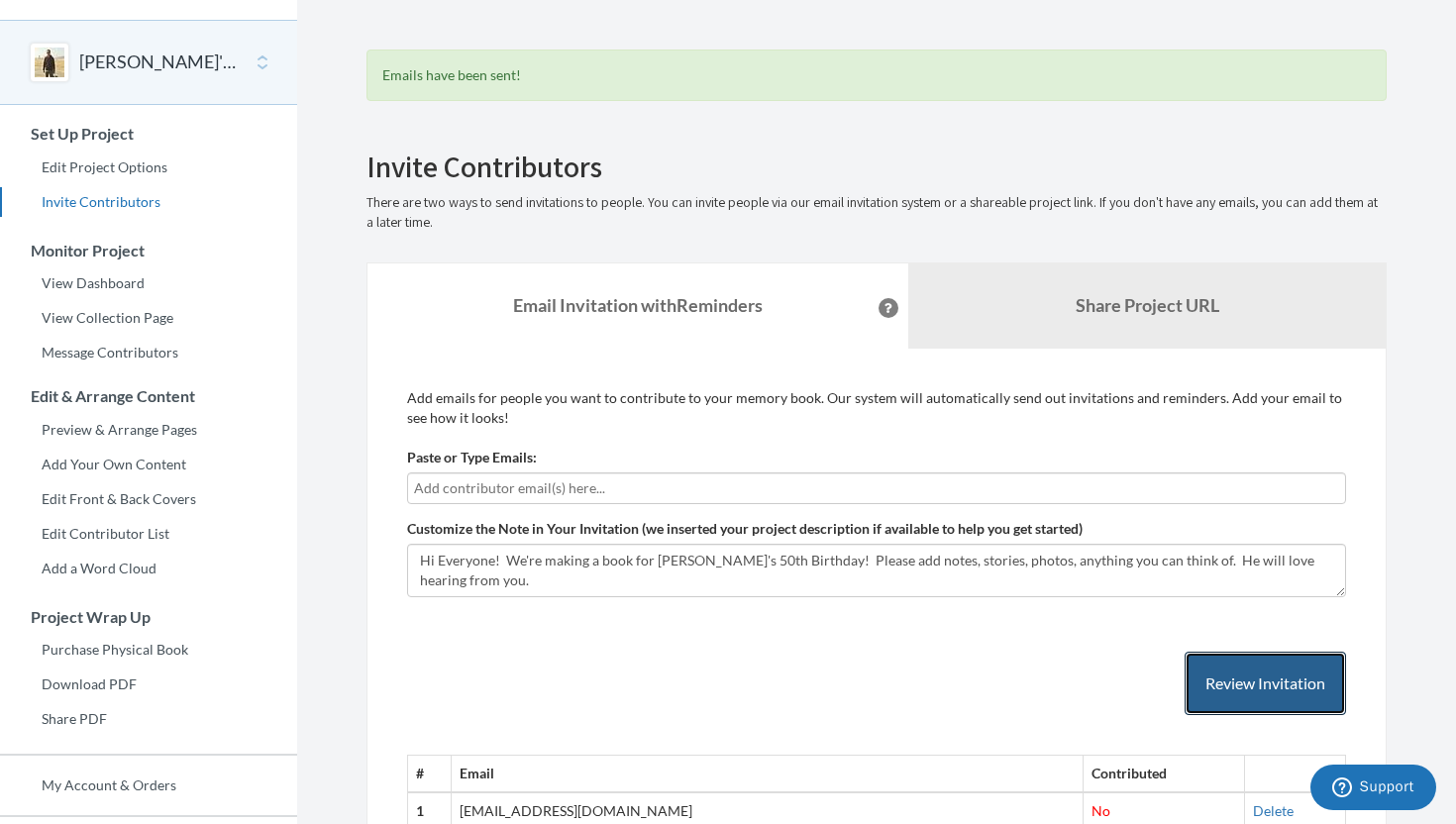 scroll, scrollTop: 120, scrollLeft: 0, axis: vertical 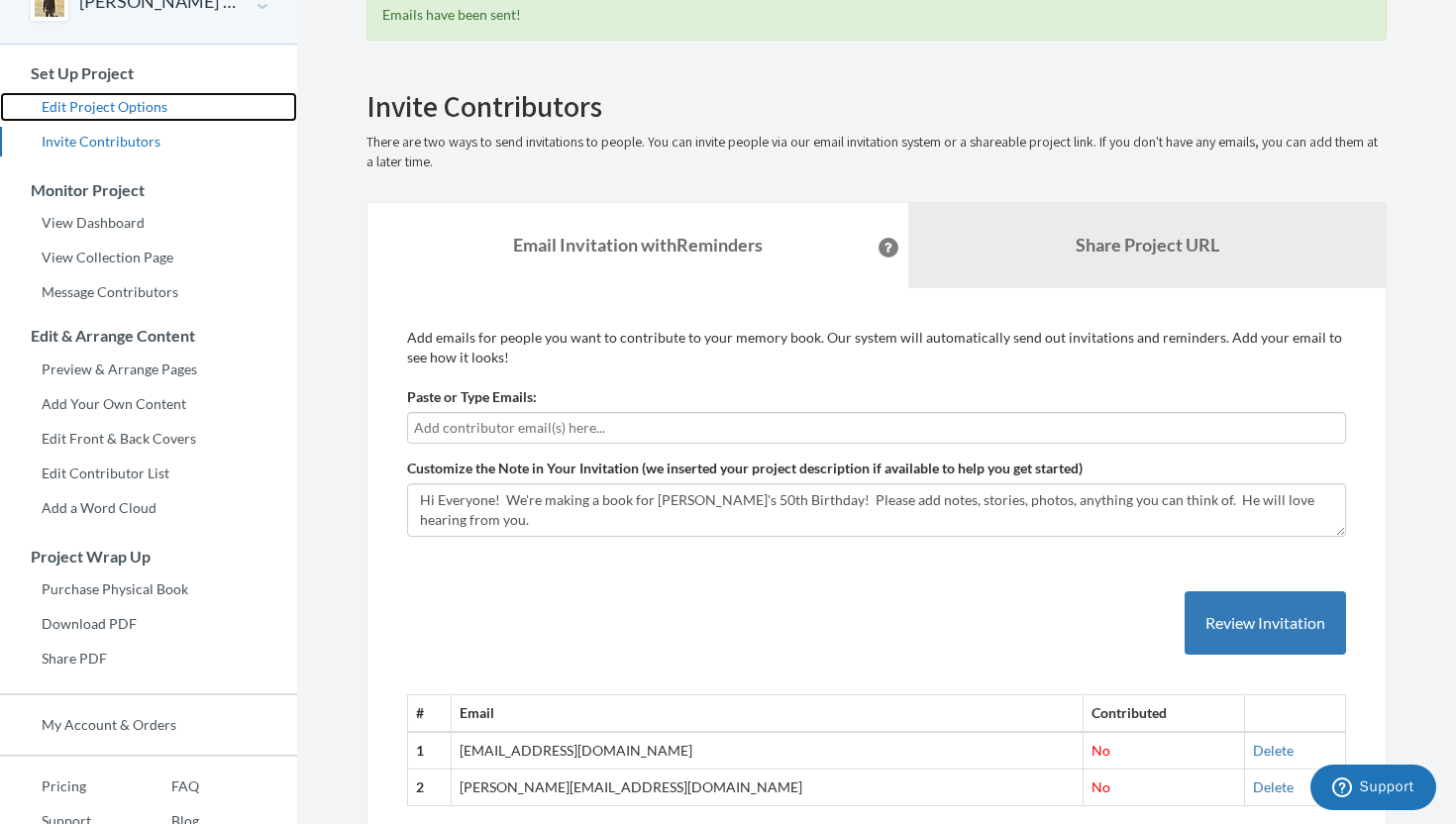 click on "Edit Project Options" at bounding box center [149, 107] 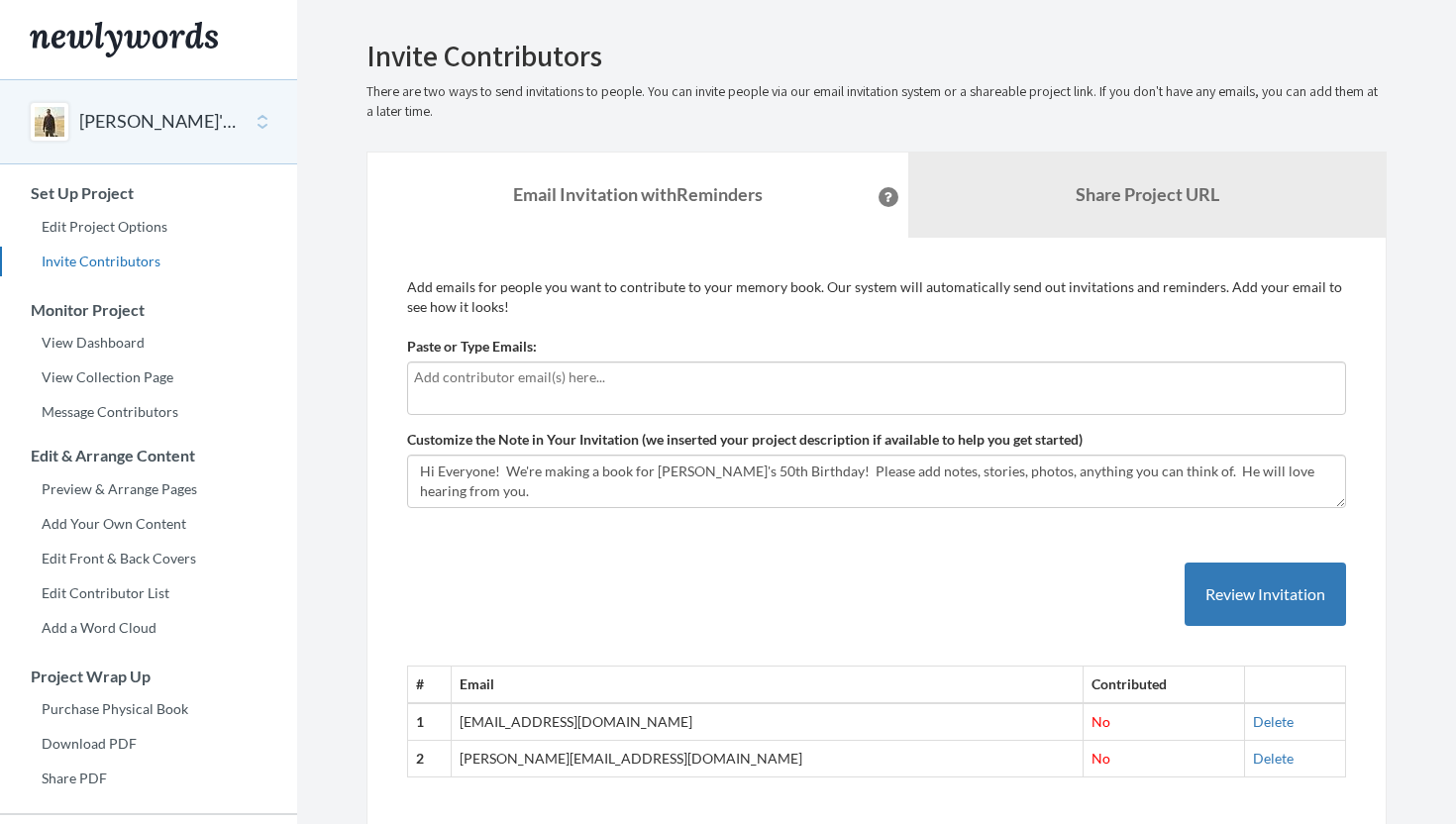 scroll, scrollTop: 0, scrollLeft: 0, axis: both 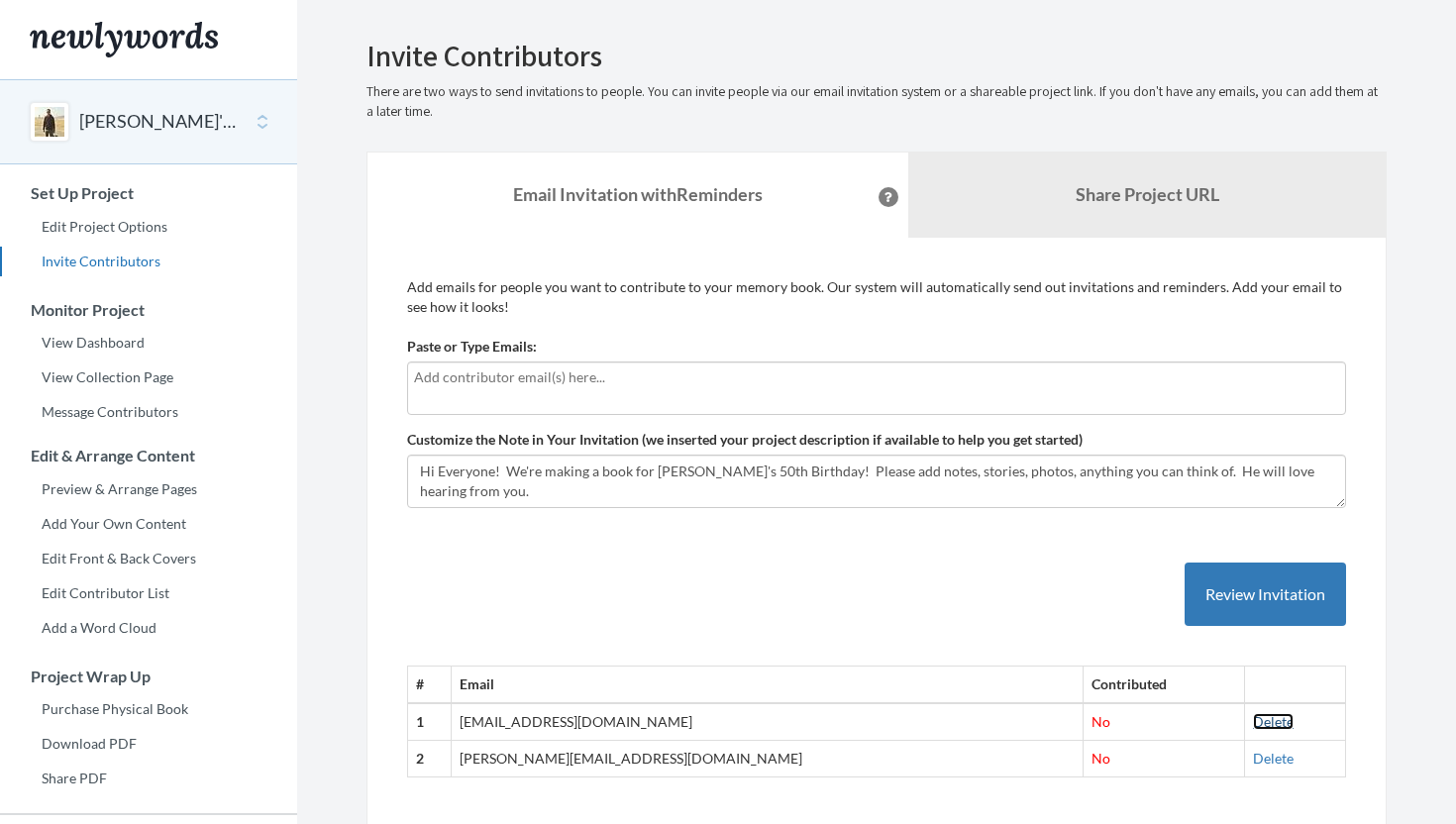 click on "Delete" at bounding box center [1273, 721] 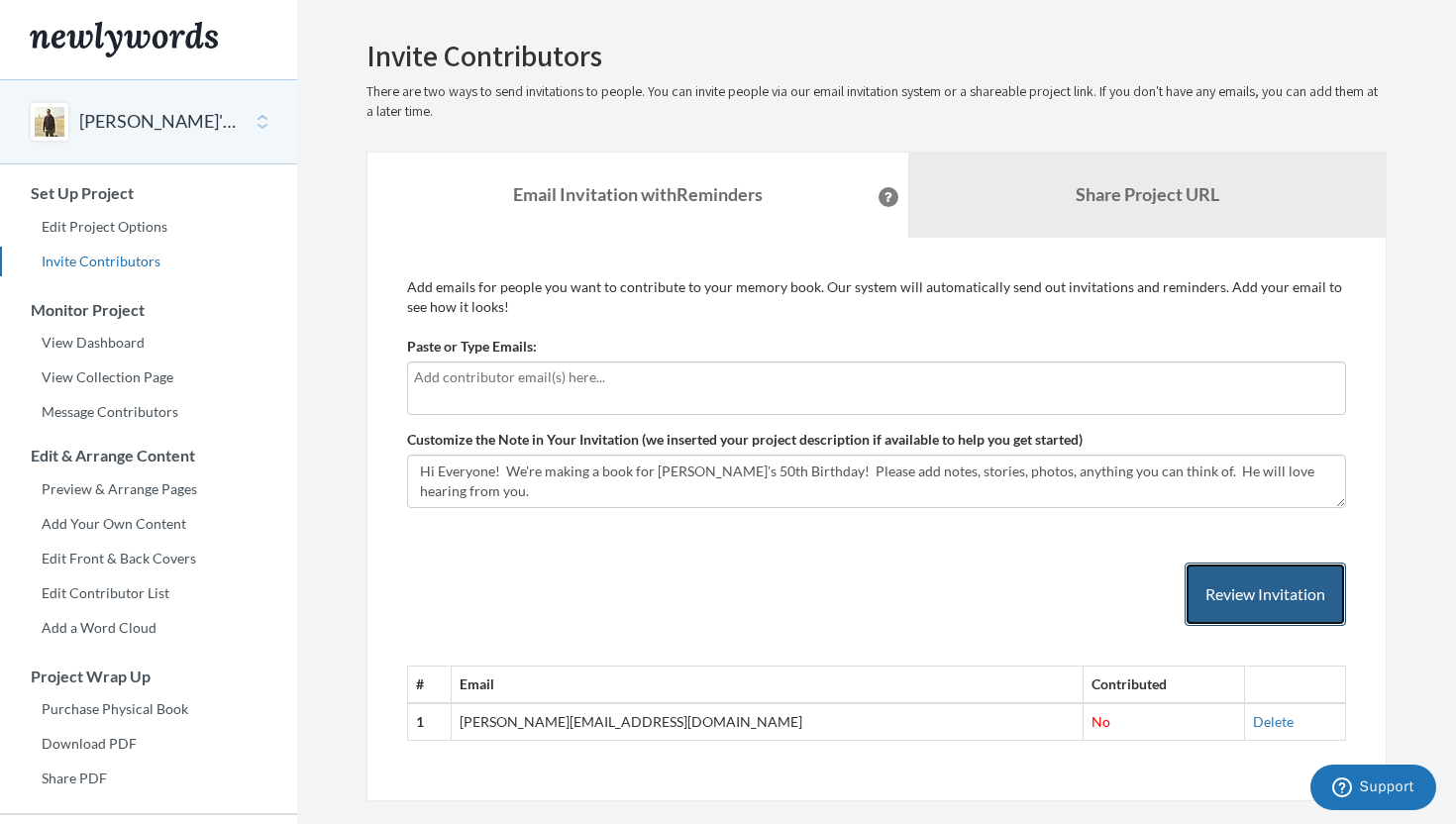 click on "Review Invitation" at bounding box center (1265, 594) 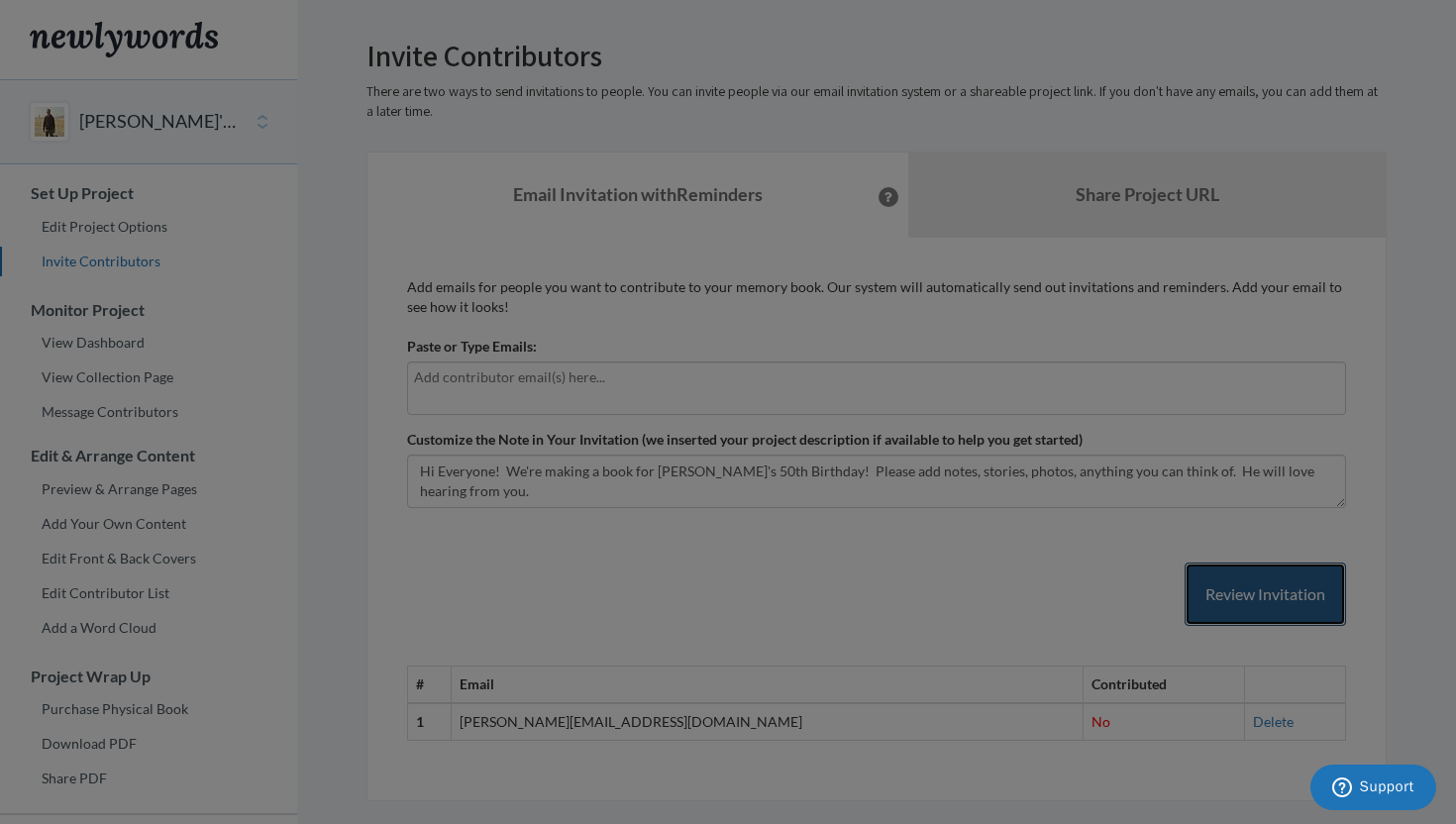 scroll, scrollTop: 0, scrollLeft: 0, axis: both 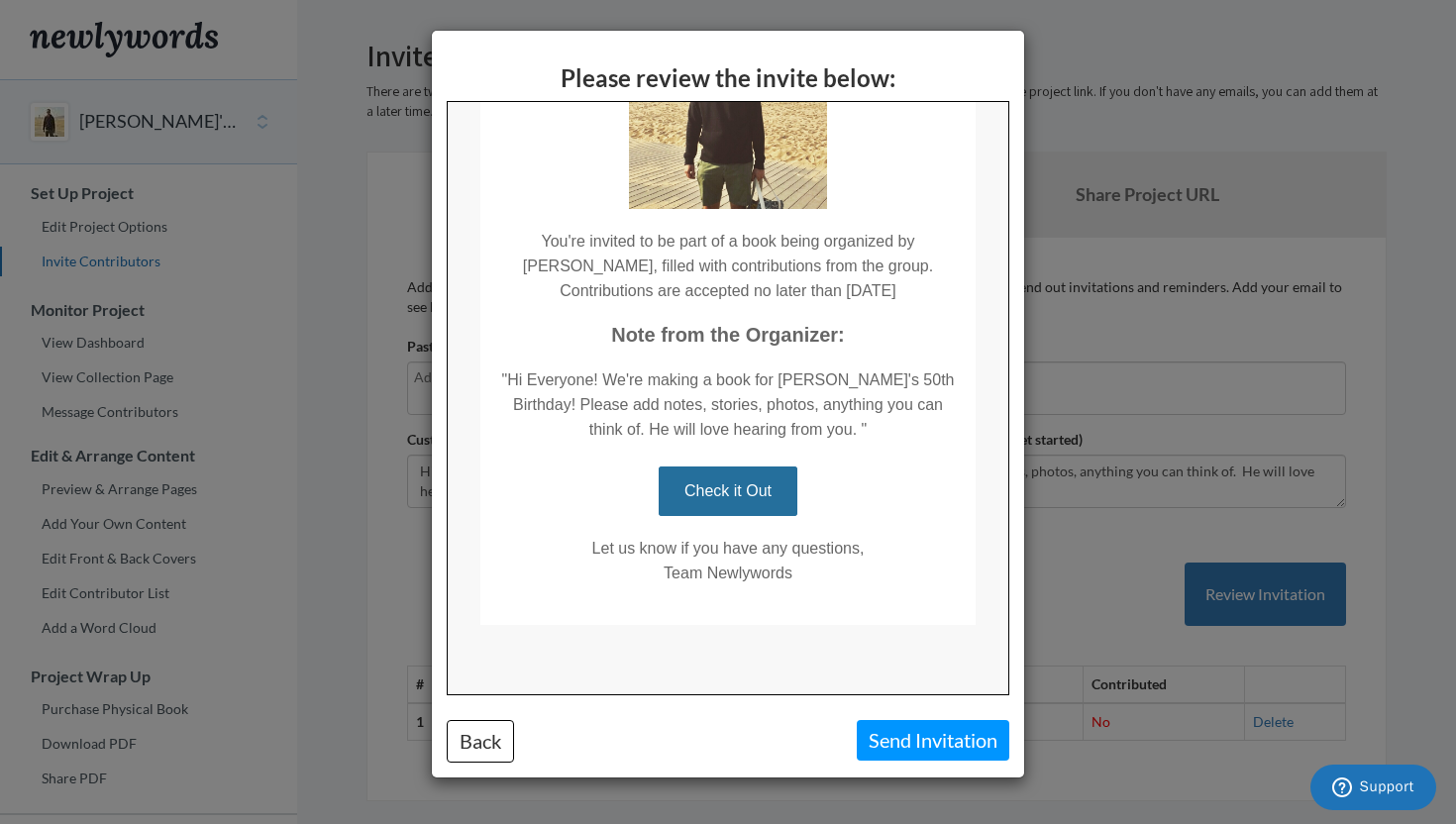 click on "Check it Out" at bounding box center (727, 490) 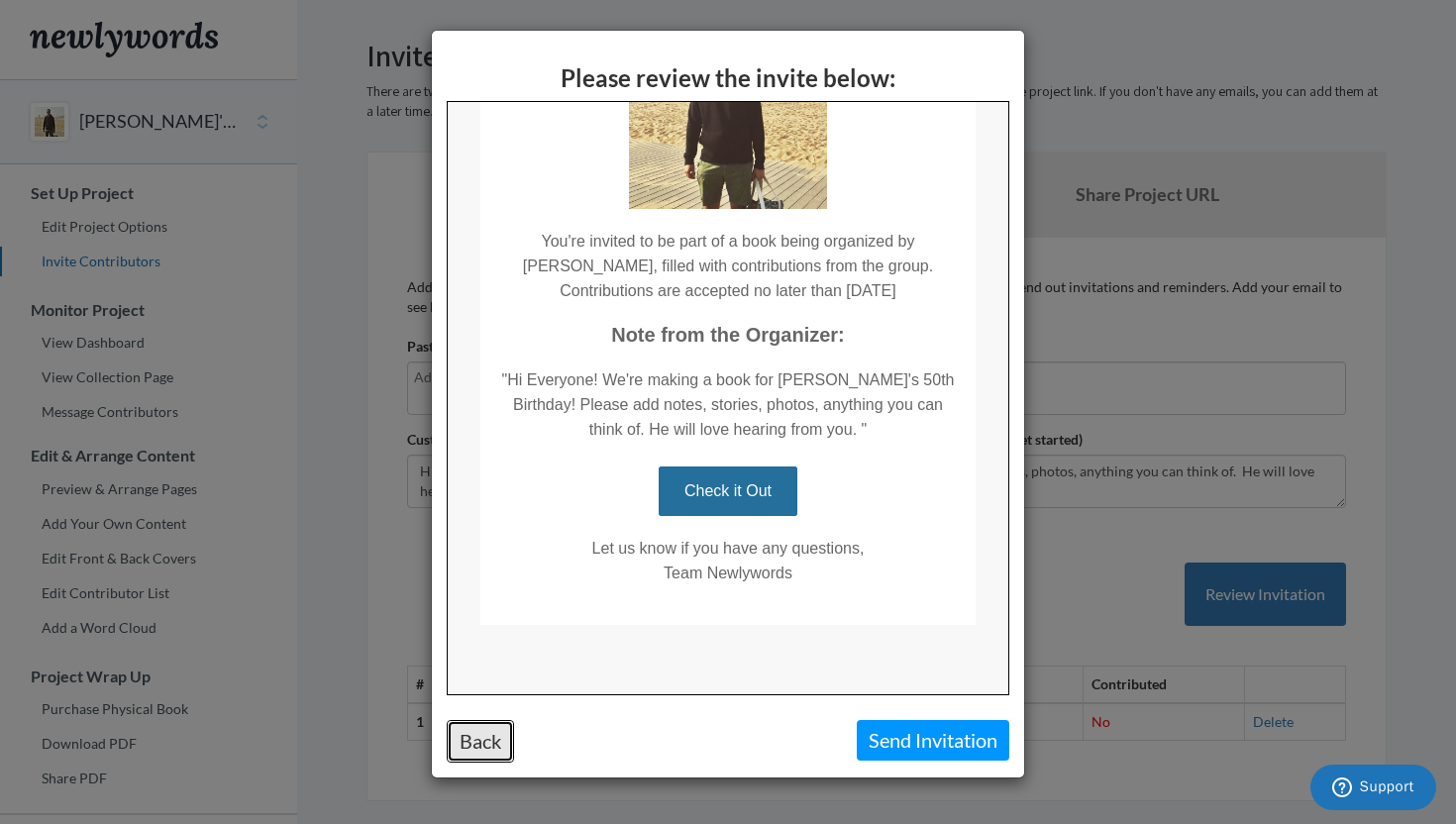 click on "Back" at bounding box center (480, 741) 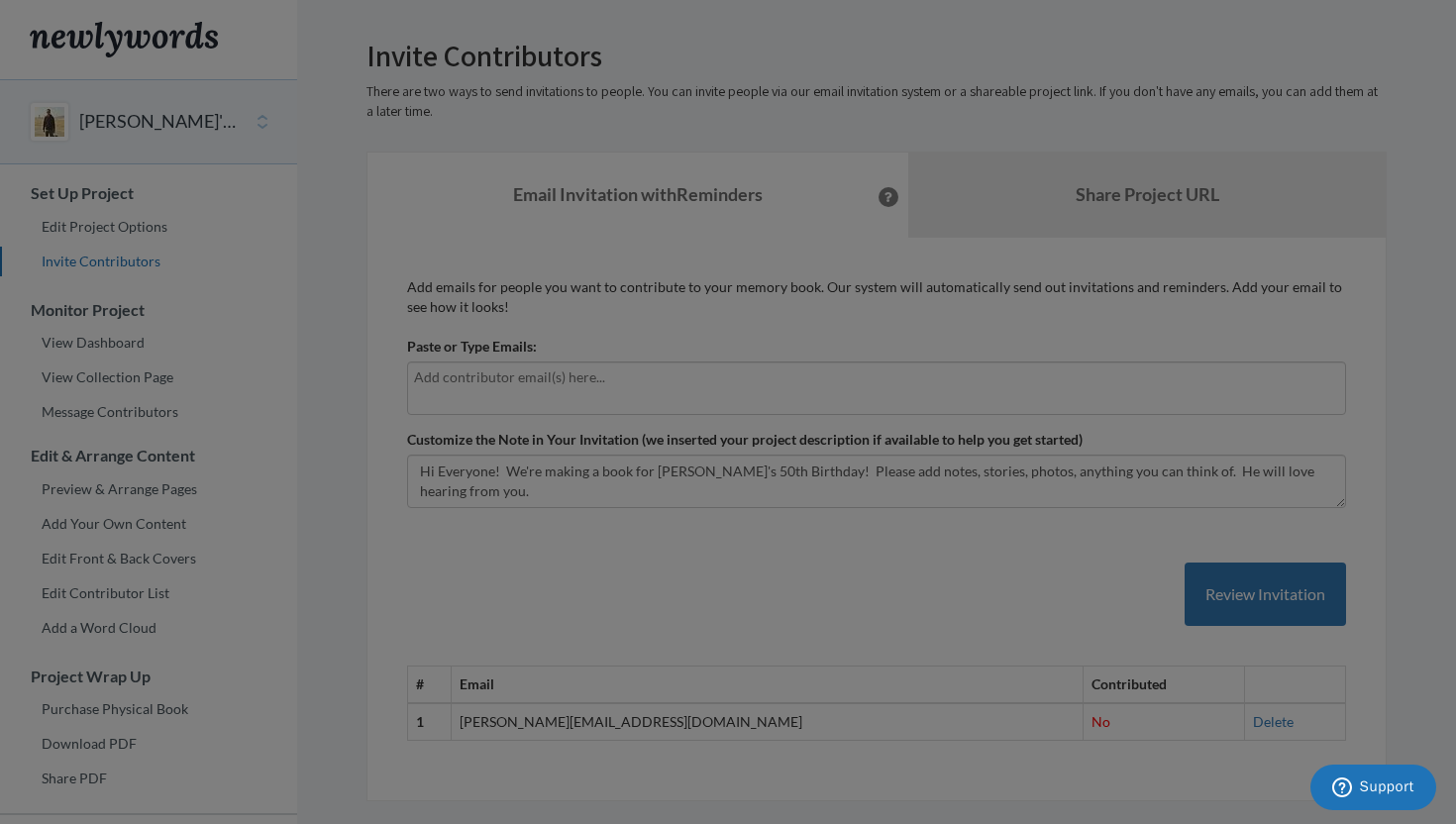 scroll, scrollTop: 0, scrollLeft: 0, axis: both 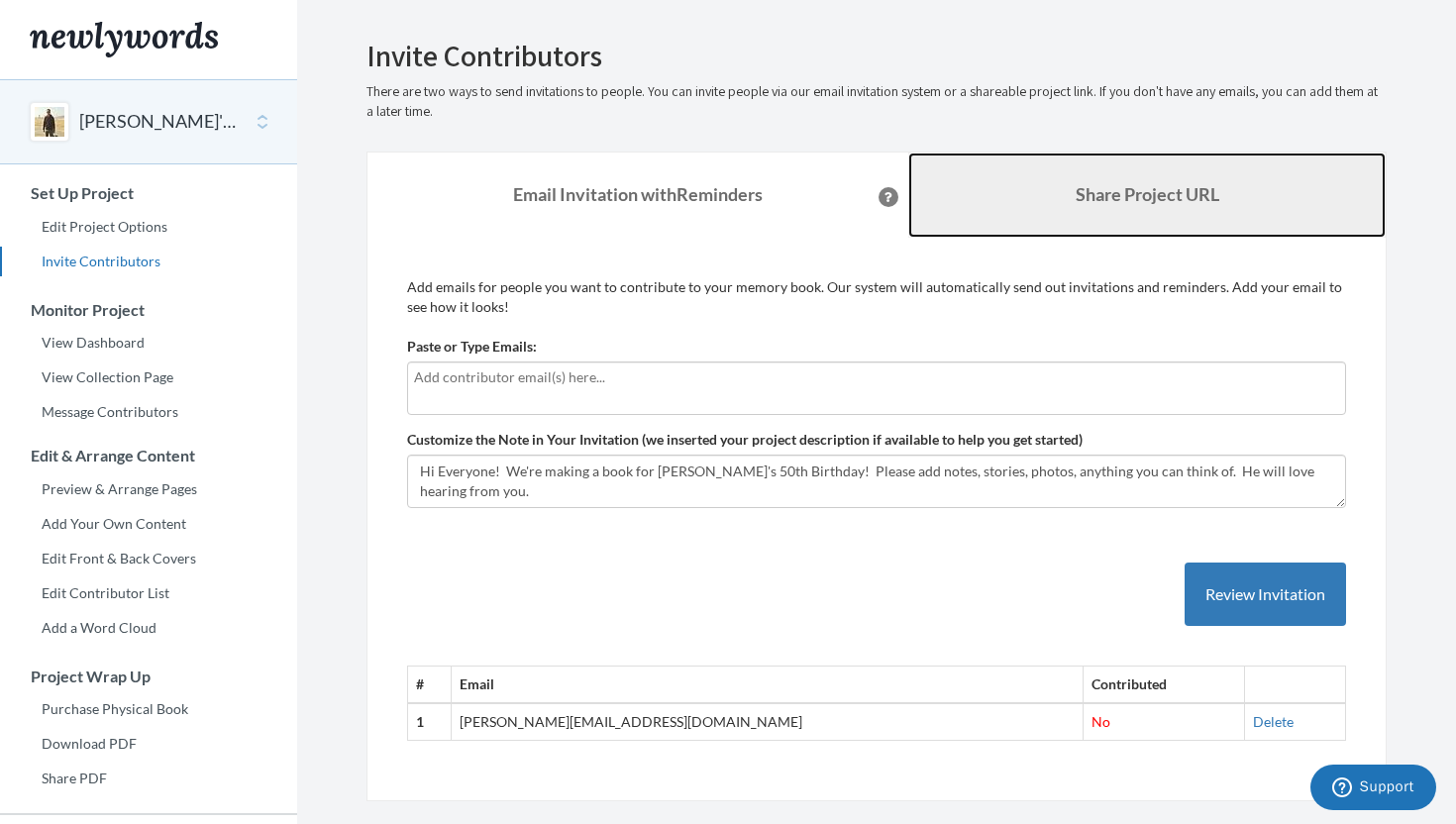 click on "Share Project URL" at bounding box center (1147, 194) 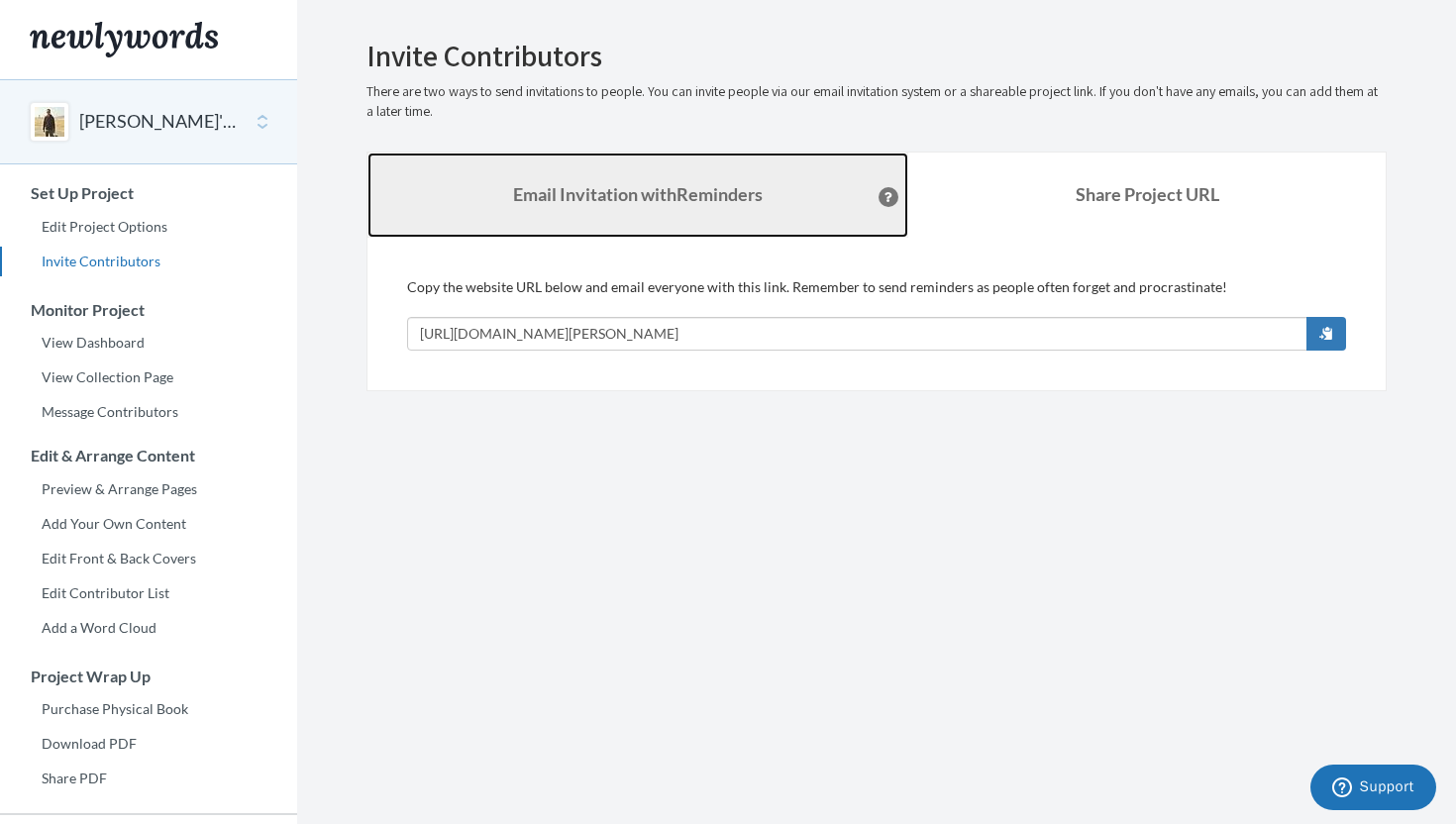 click on "Email Invitation with  Reminders" at bounding box center (638, 194) 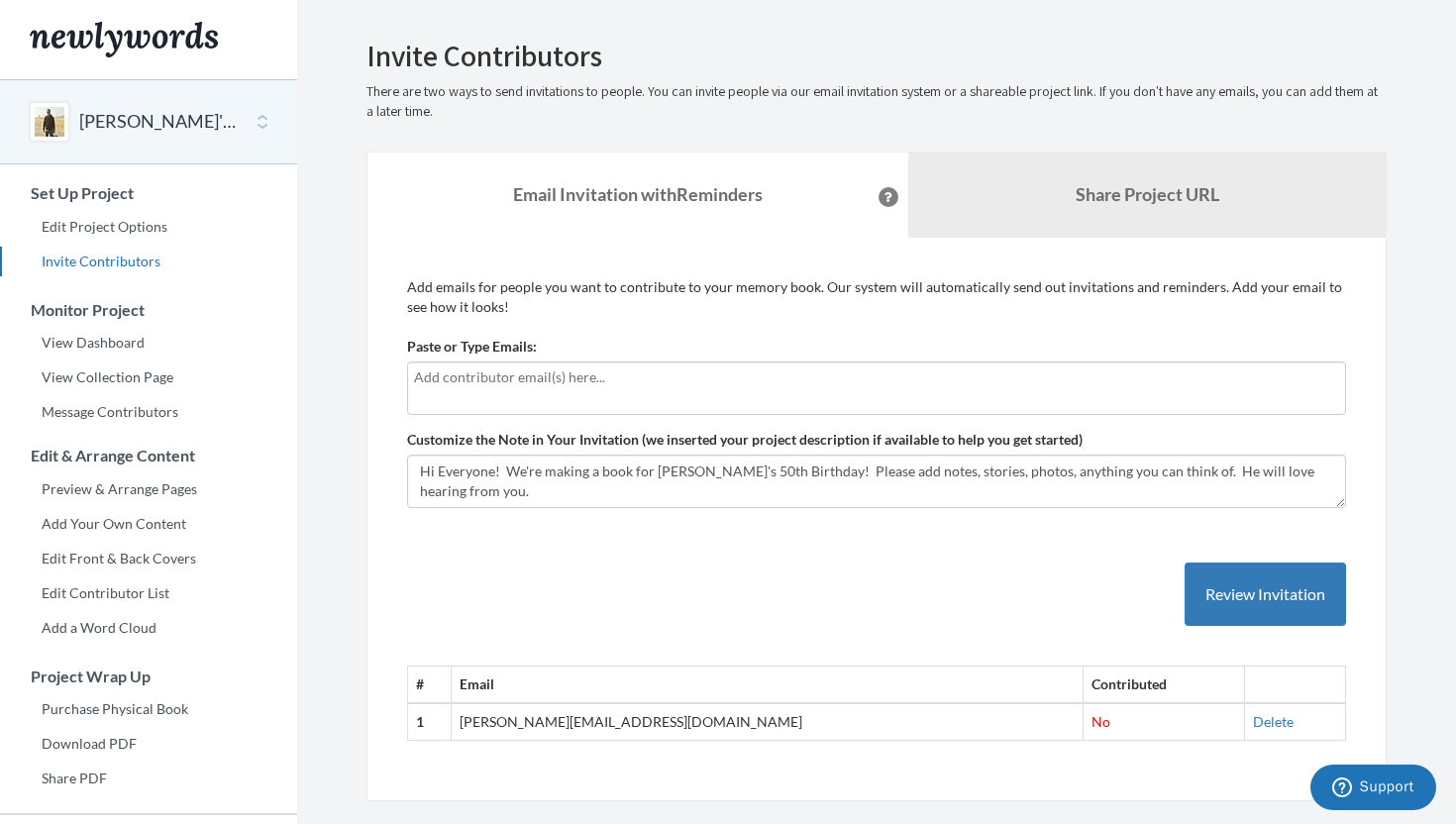 click at bounding box center (877, 377) 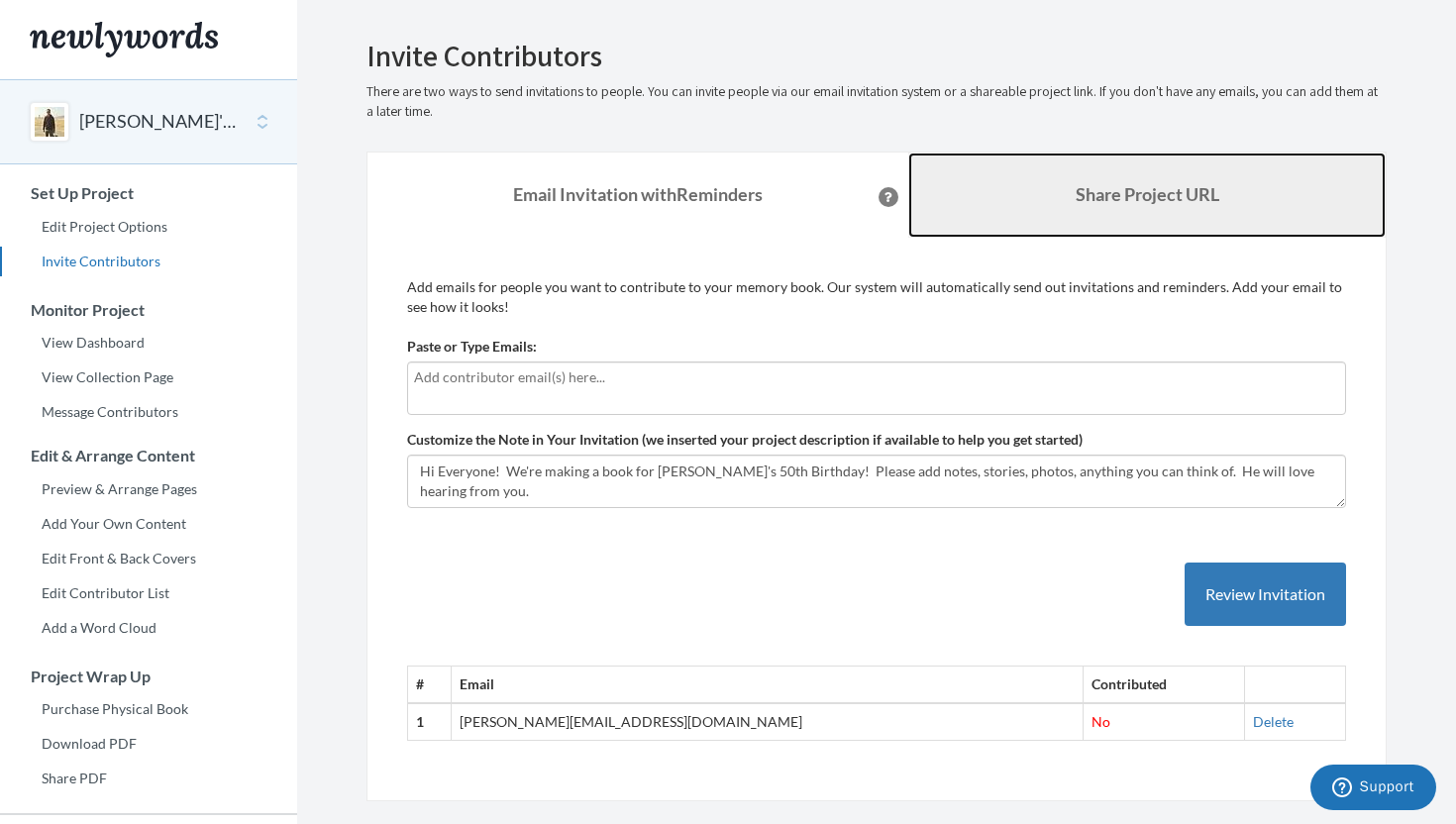click on "Share Project URL" at bounding box center [1147, 195] 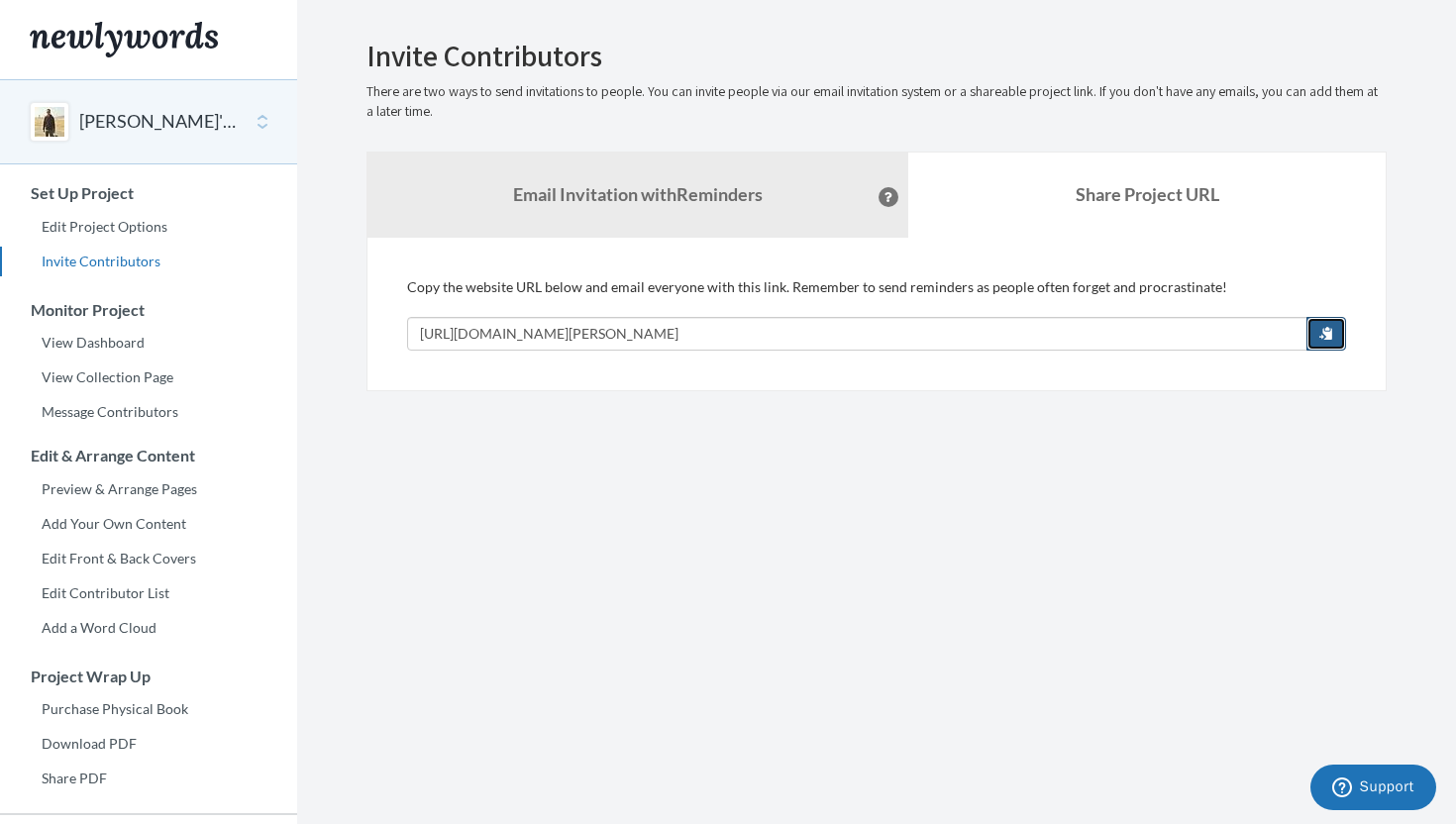 click at bounding box center (1326, 333) 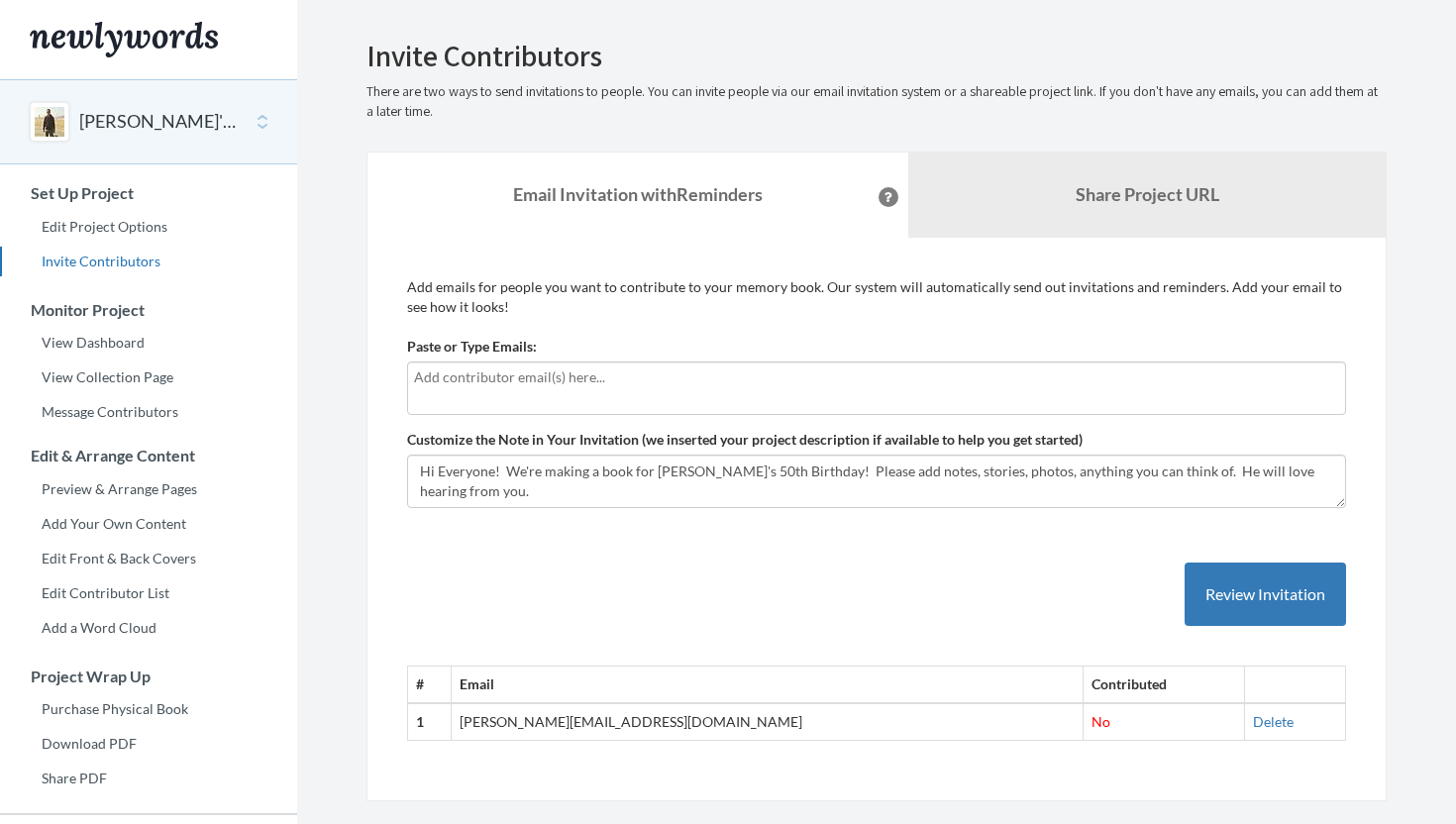 scroll, scrollTop: 0, scrollLeft: 0, axis: both 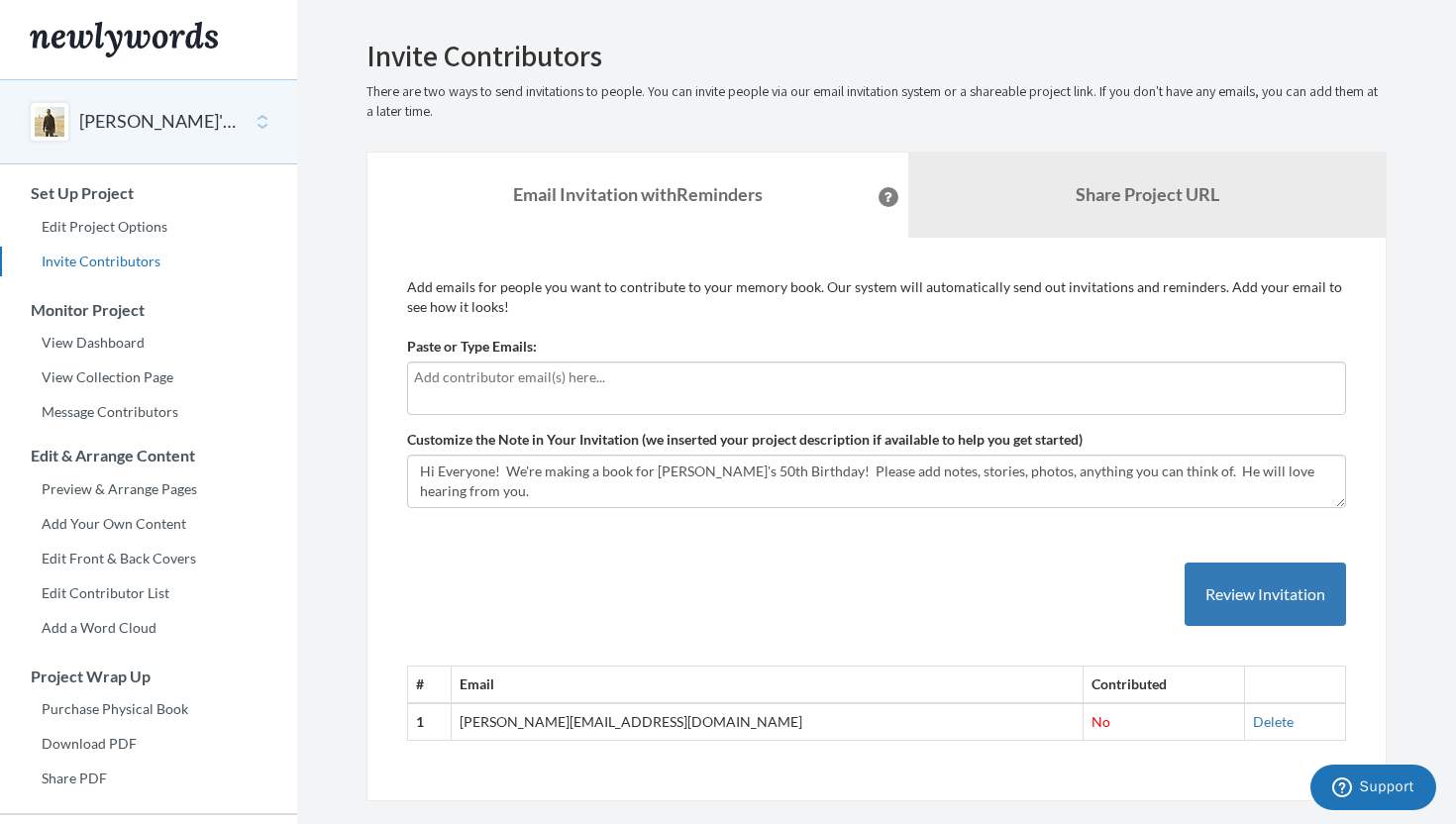 click at bounding box center [877, 388] 